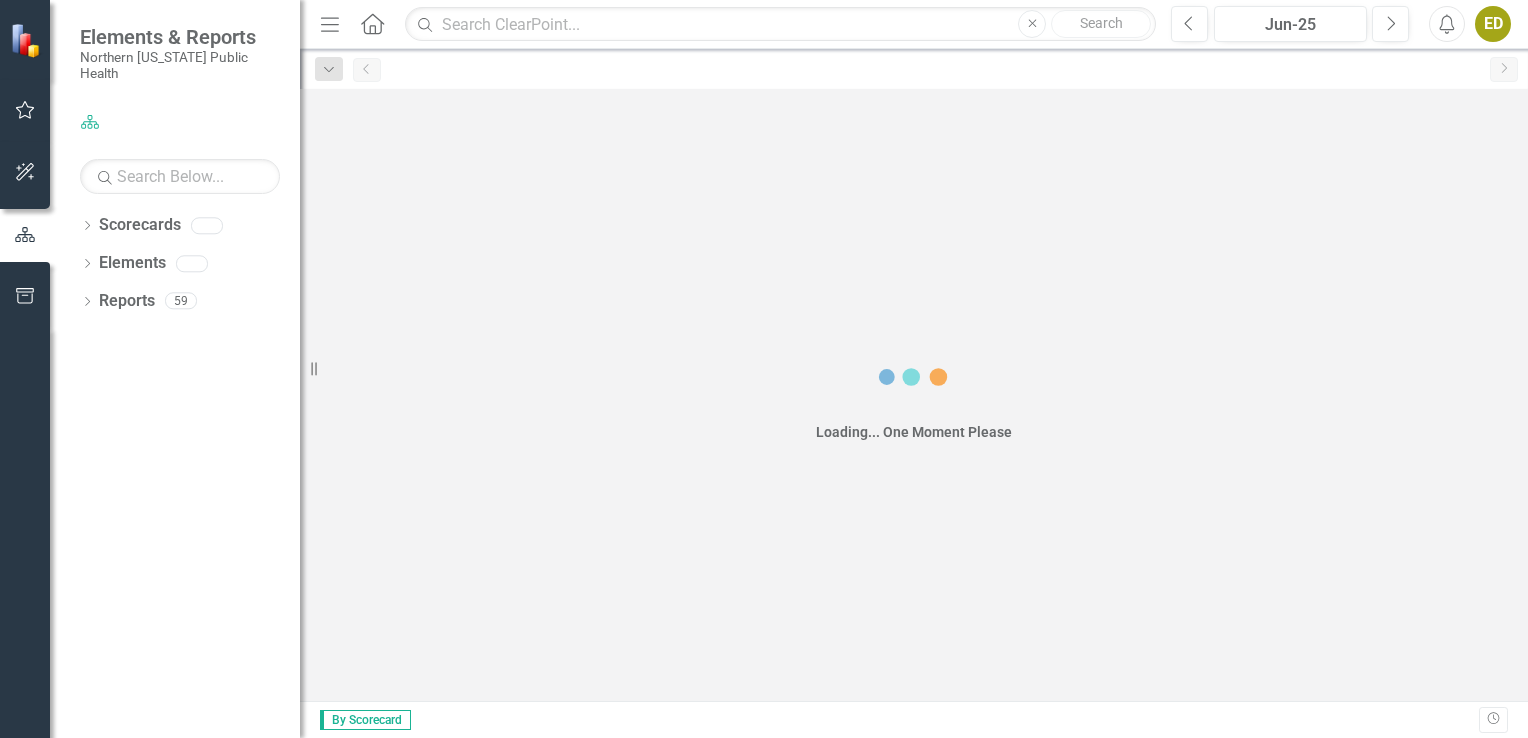 scroll, scrollTop: 0, scrollLeft: 0, axis: both 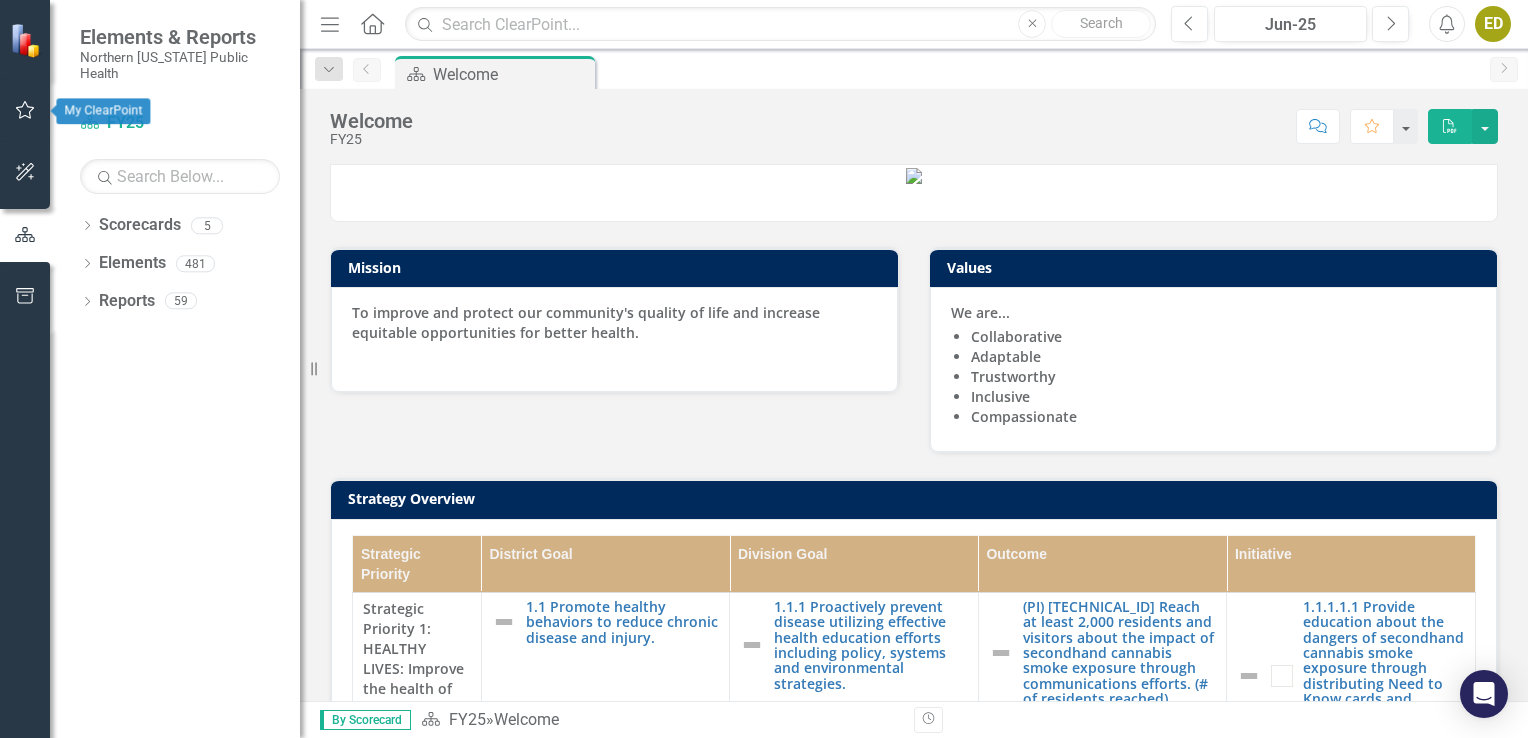 click 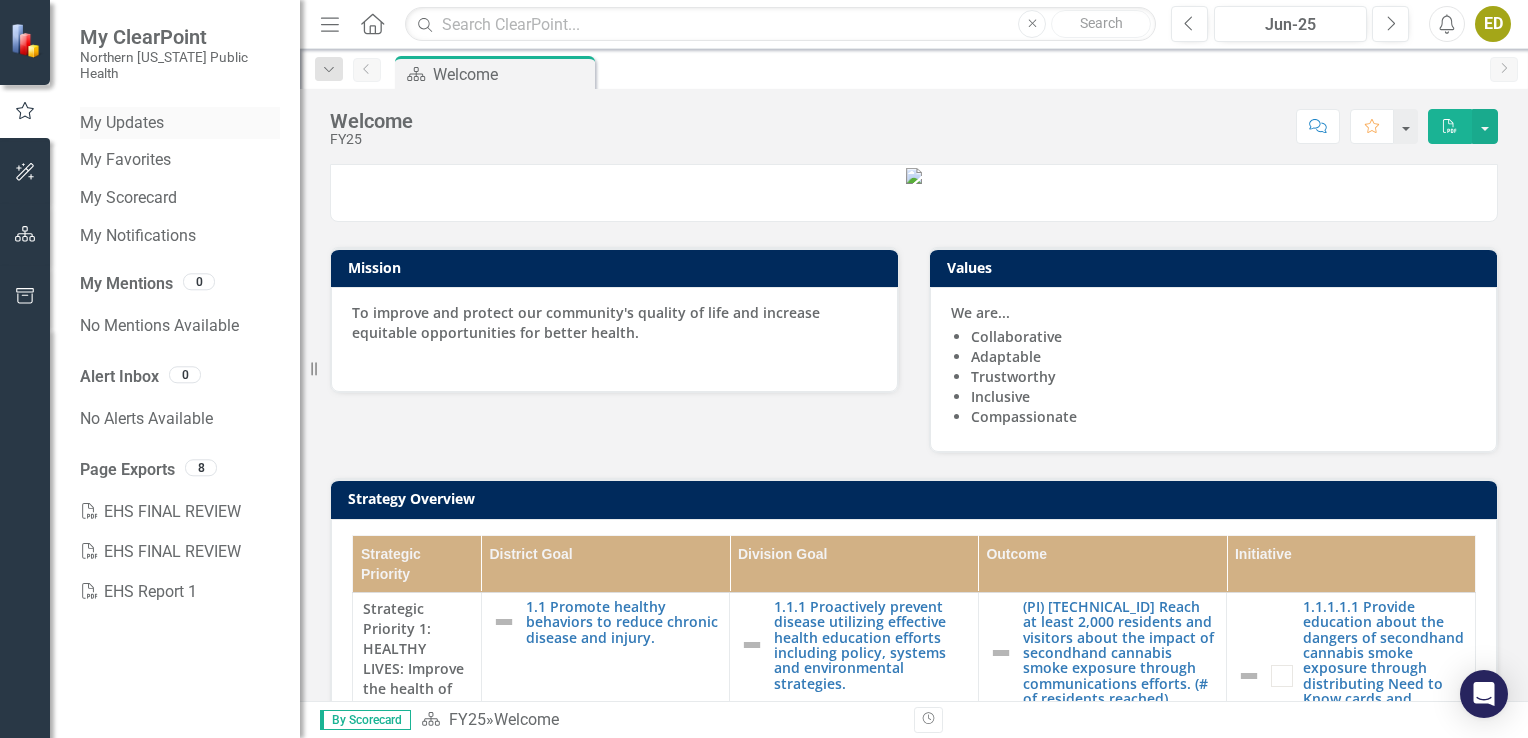 click on "My Updates" at bounding box center (180, 123) 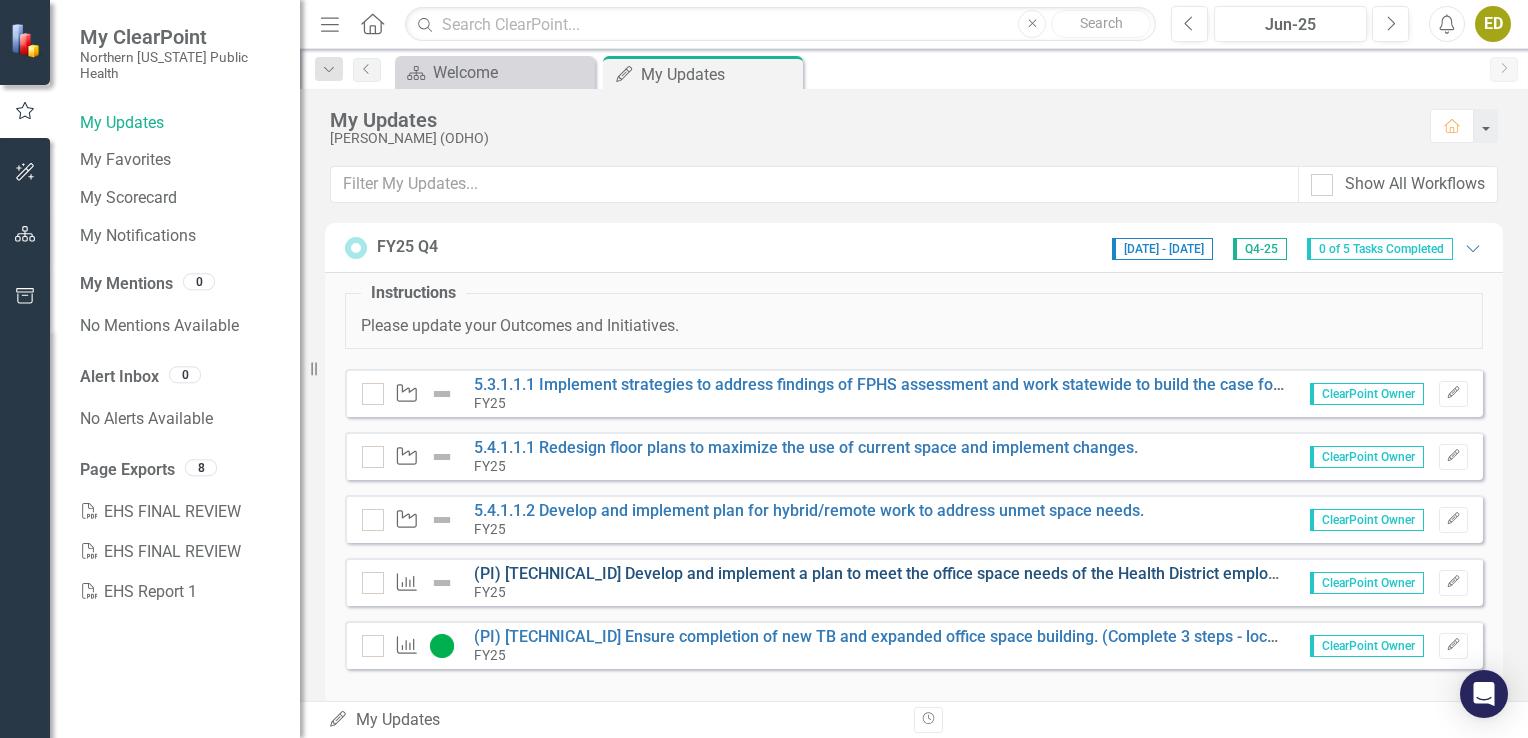 click on "(PI) [TECHNICAL_ID] Develop and implement a plan to meet the office space needs of the Health District employees. (% of completion)" at bounding box center [955, 573] 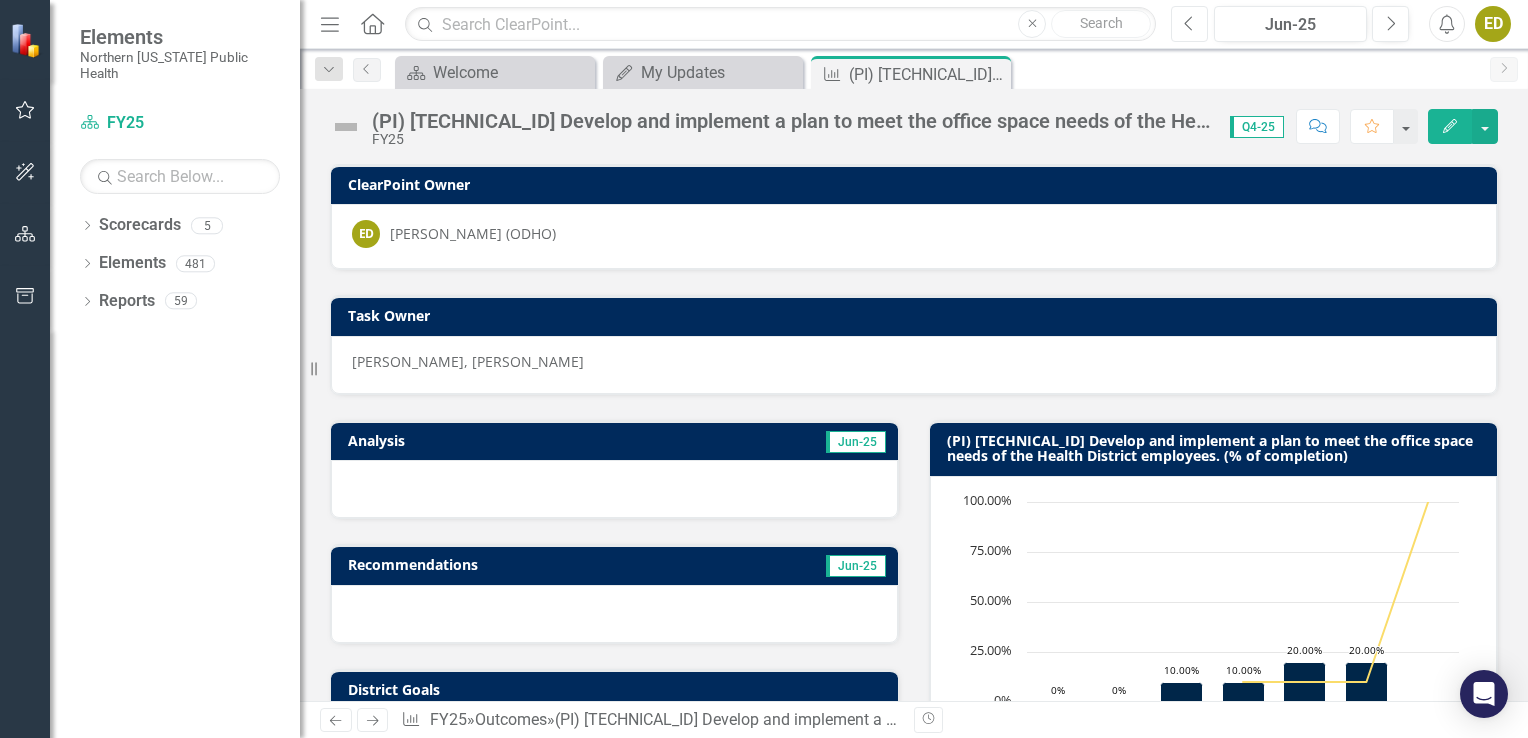 click 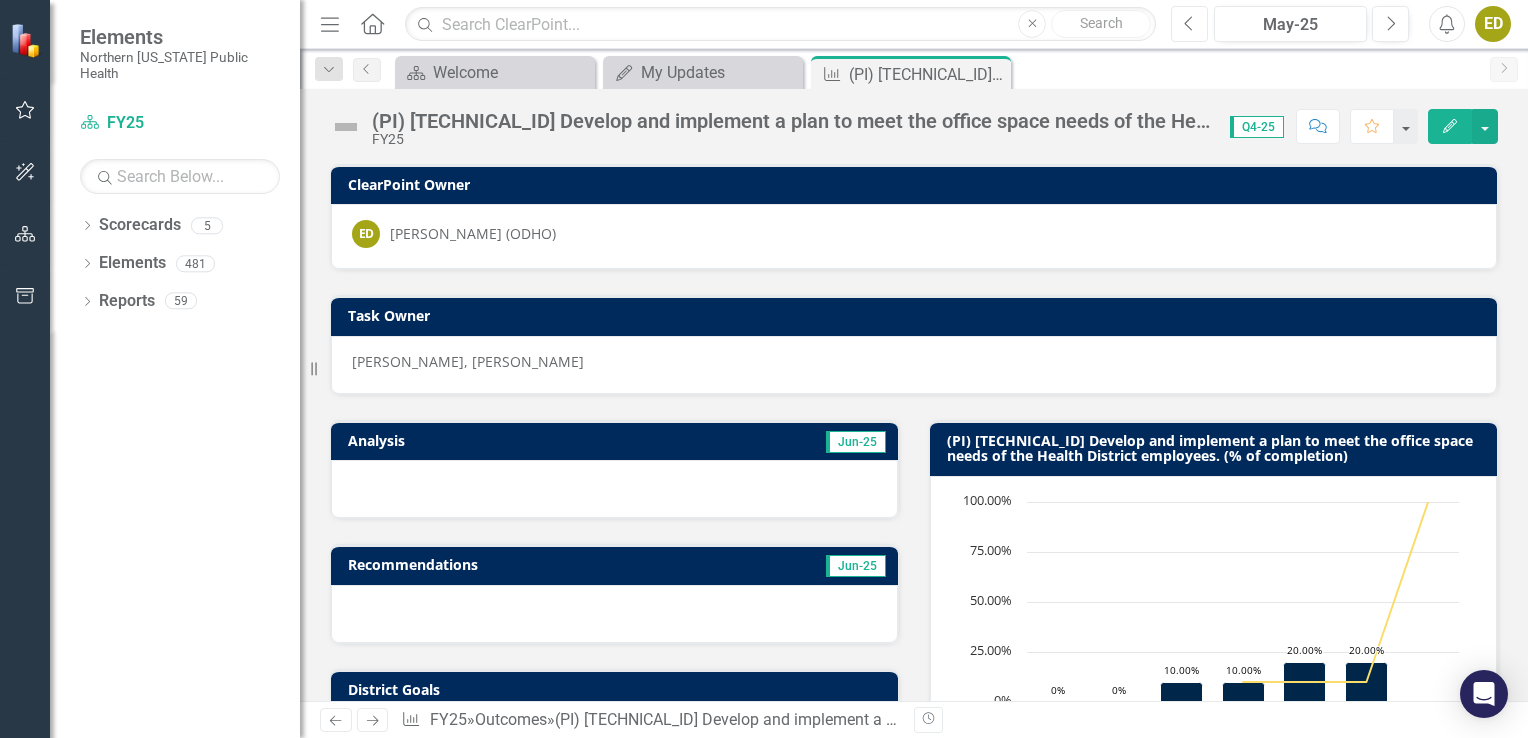 click 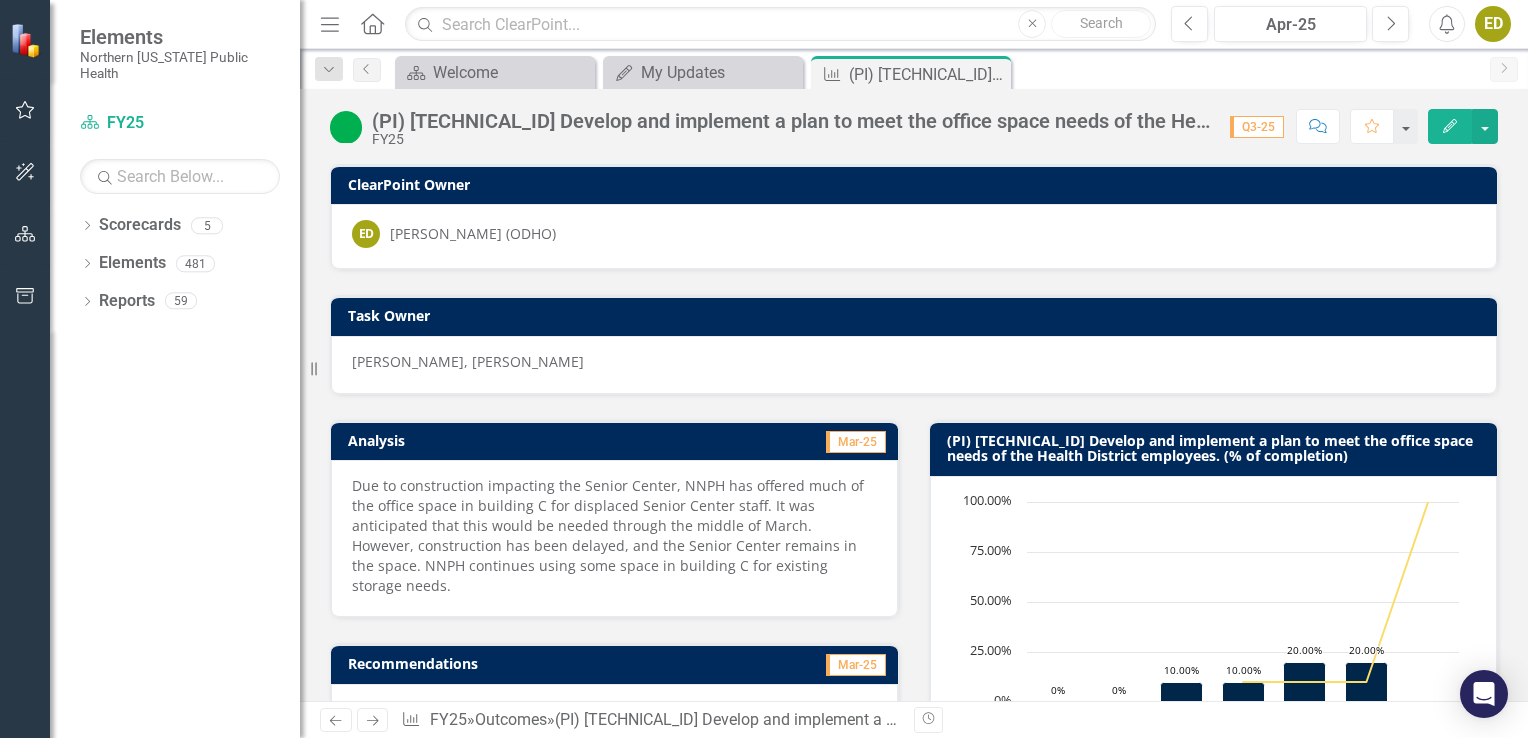 click on "Due to construction impacting the Senior Center, NNPH has offered much of the office space in building C for displaced Senior Center staff. It was anticipated that this would be needed through the middle of March. However, construction has been delayed, and the Senior Center remains in the space. NNPH continues using some space in building C for existing storage needs." at bounding box center (614, 536) 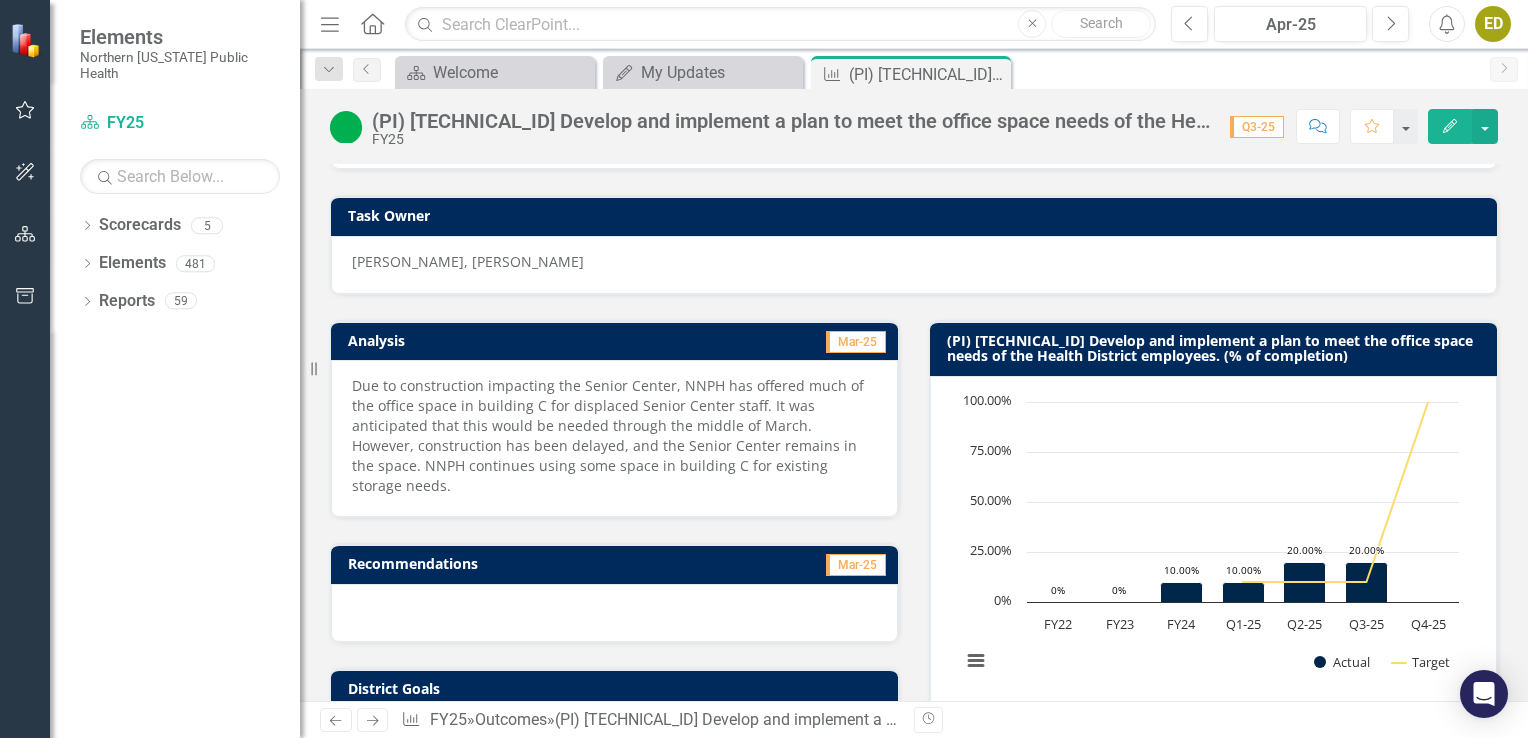 scroll, scrollTop: 0, scrollLeft: 0, axis: both 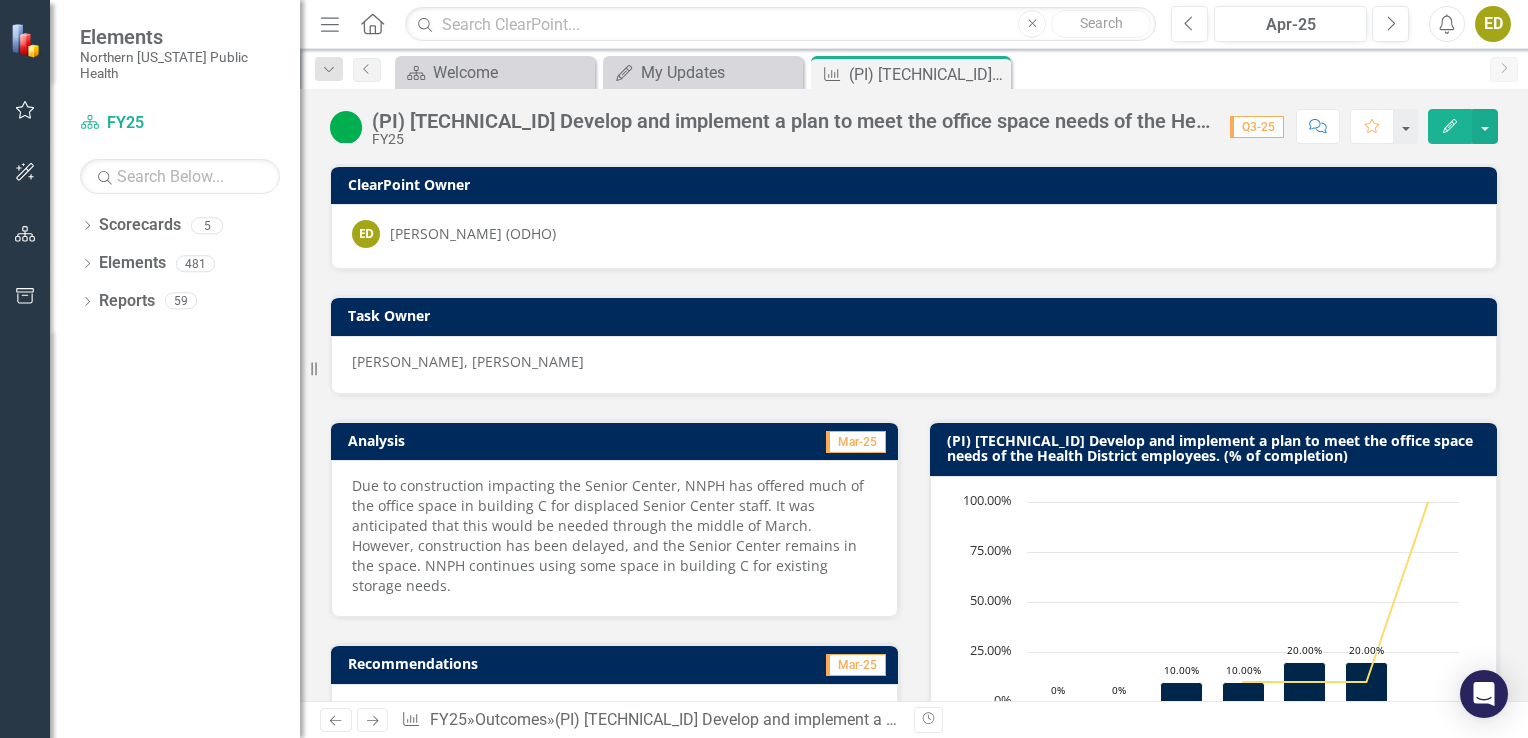 drag, startPoint x: 351, startPoint y: 482, endPoint x: 696, endPoint y: 513, distance: 346.38995 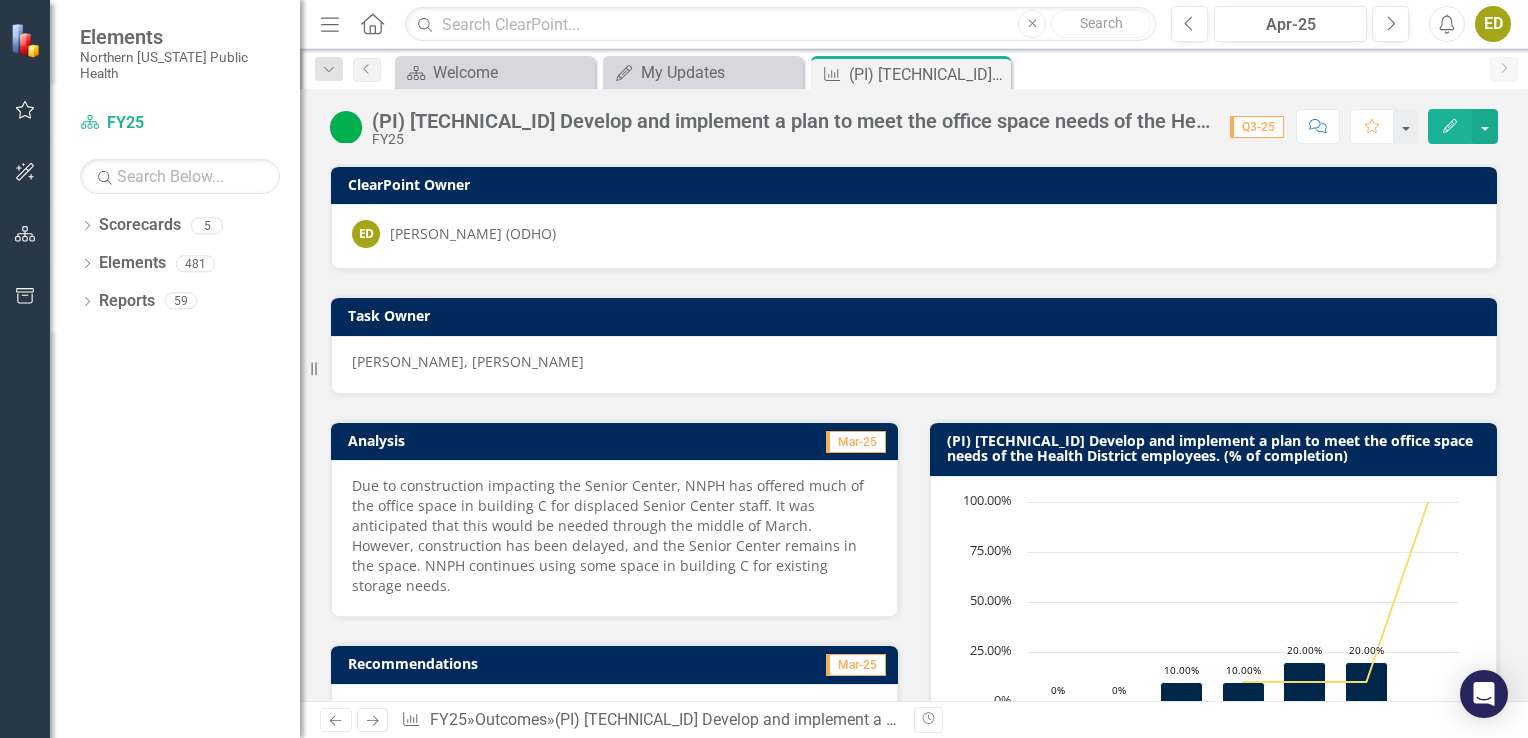 click on "Edit" 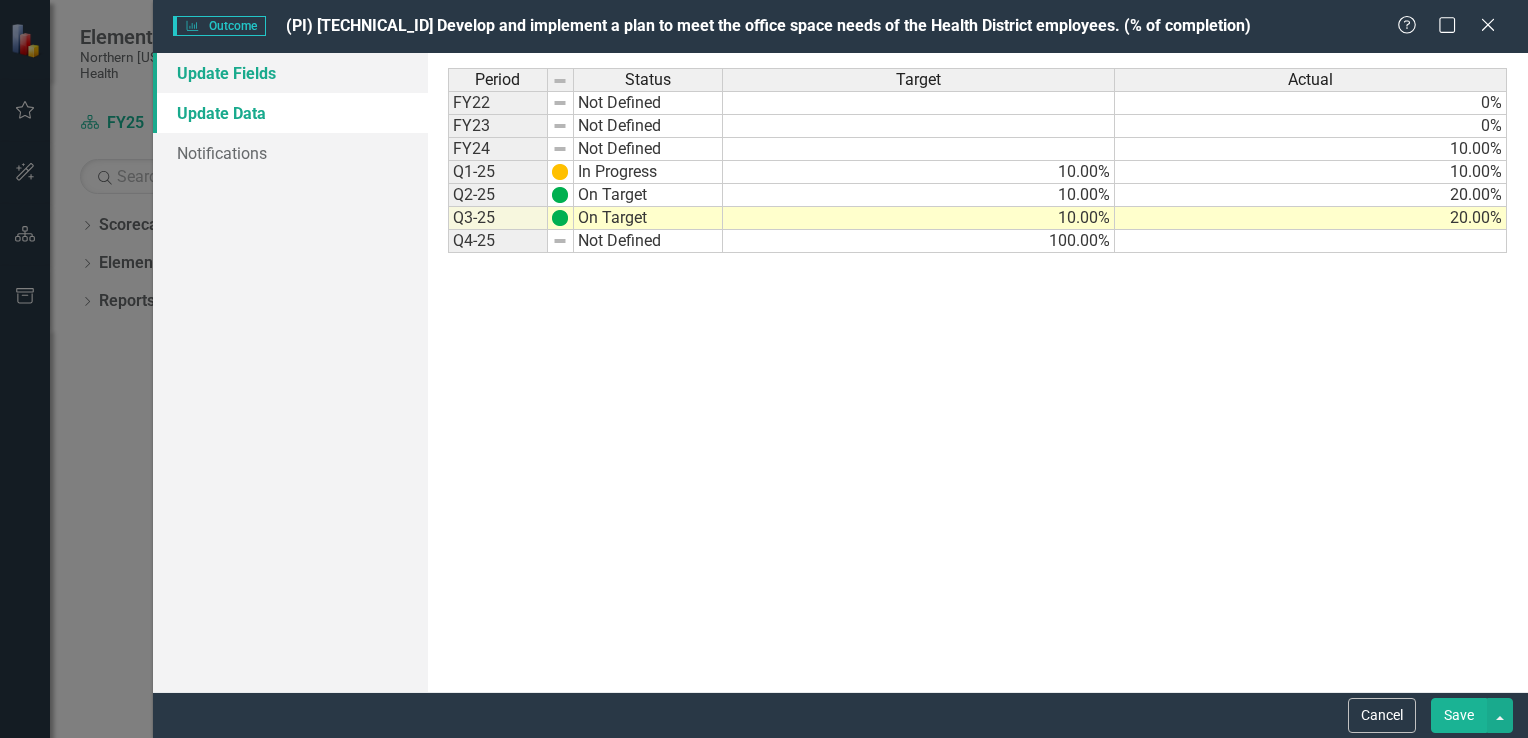 scroll, scrollTop: 0, scrollLeft: 0, axis: both 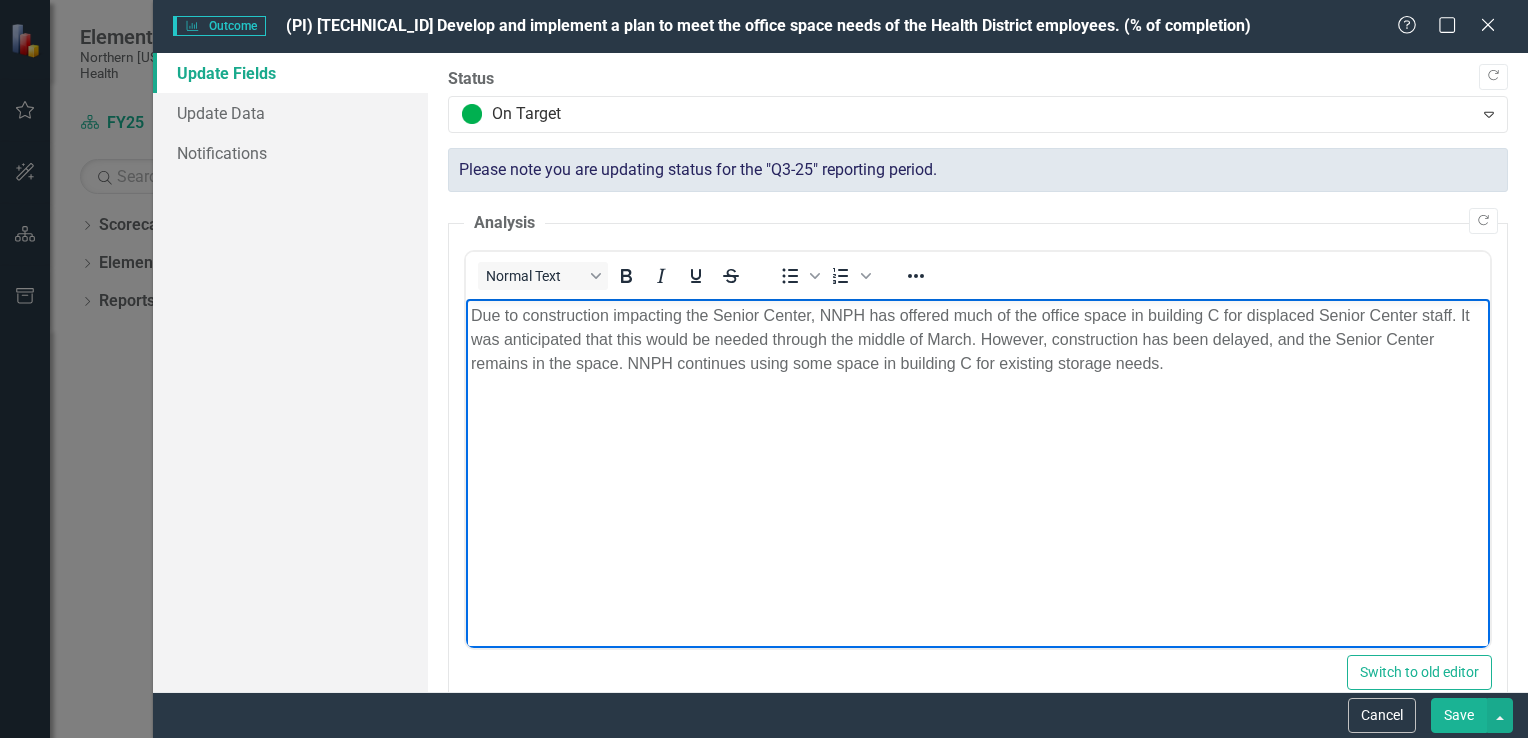 drag, startPoint x: 473, startPoint y: 321, endPoint x: 1224, endPoint y: 374, distance: 752.86786 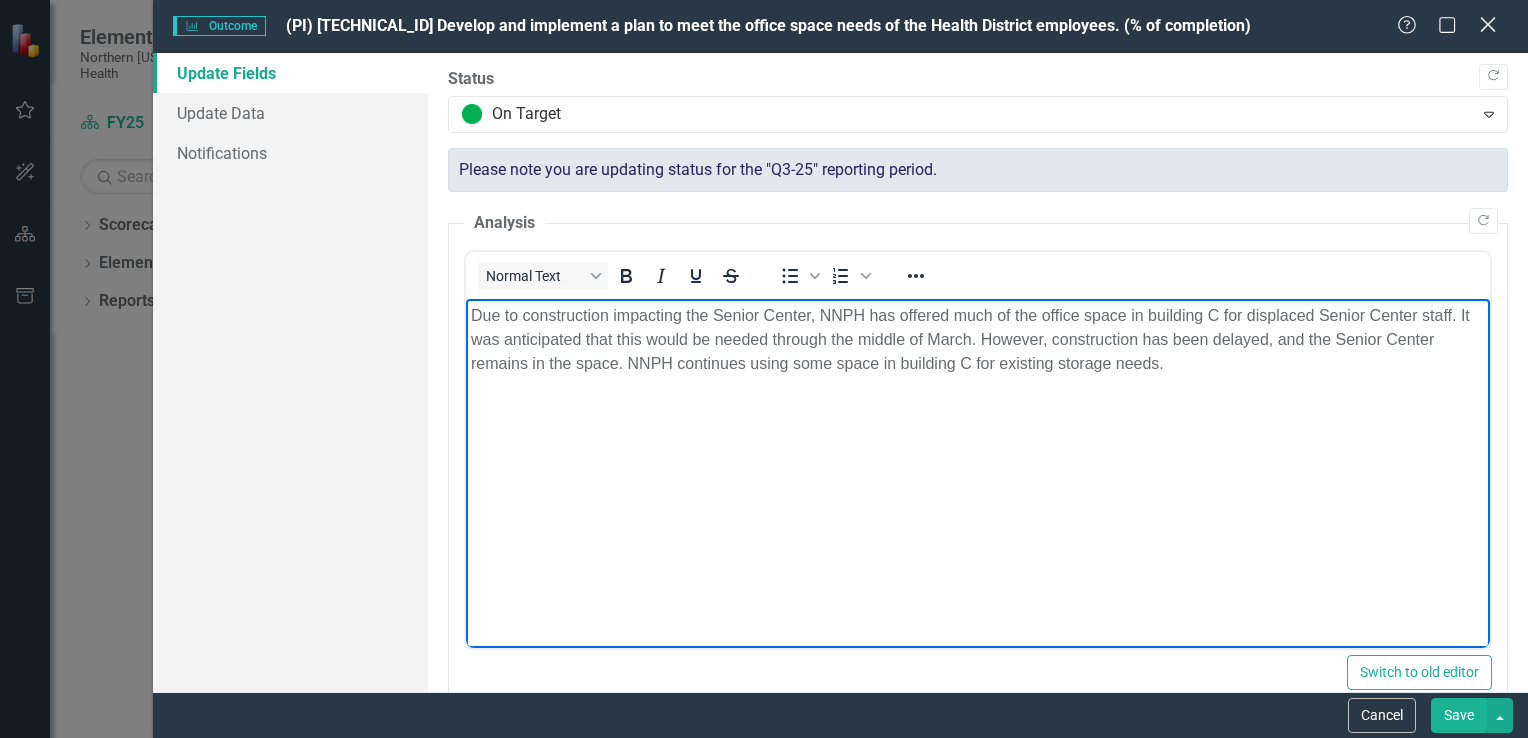 click on "Close" 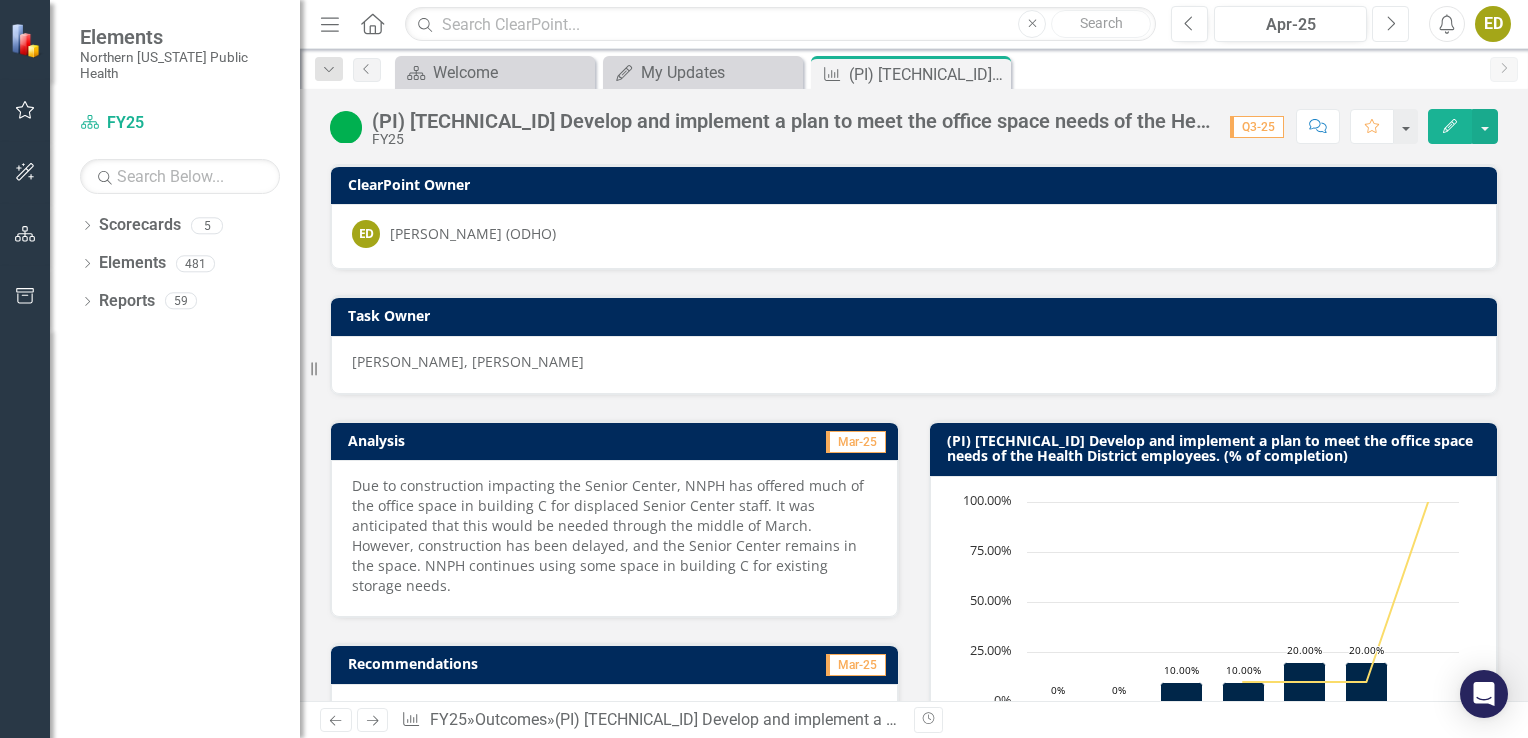 click on "Next" 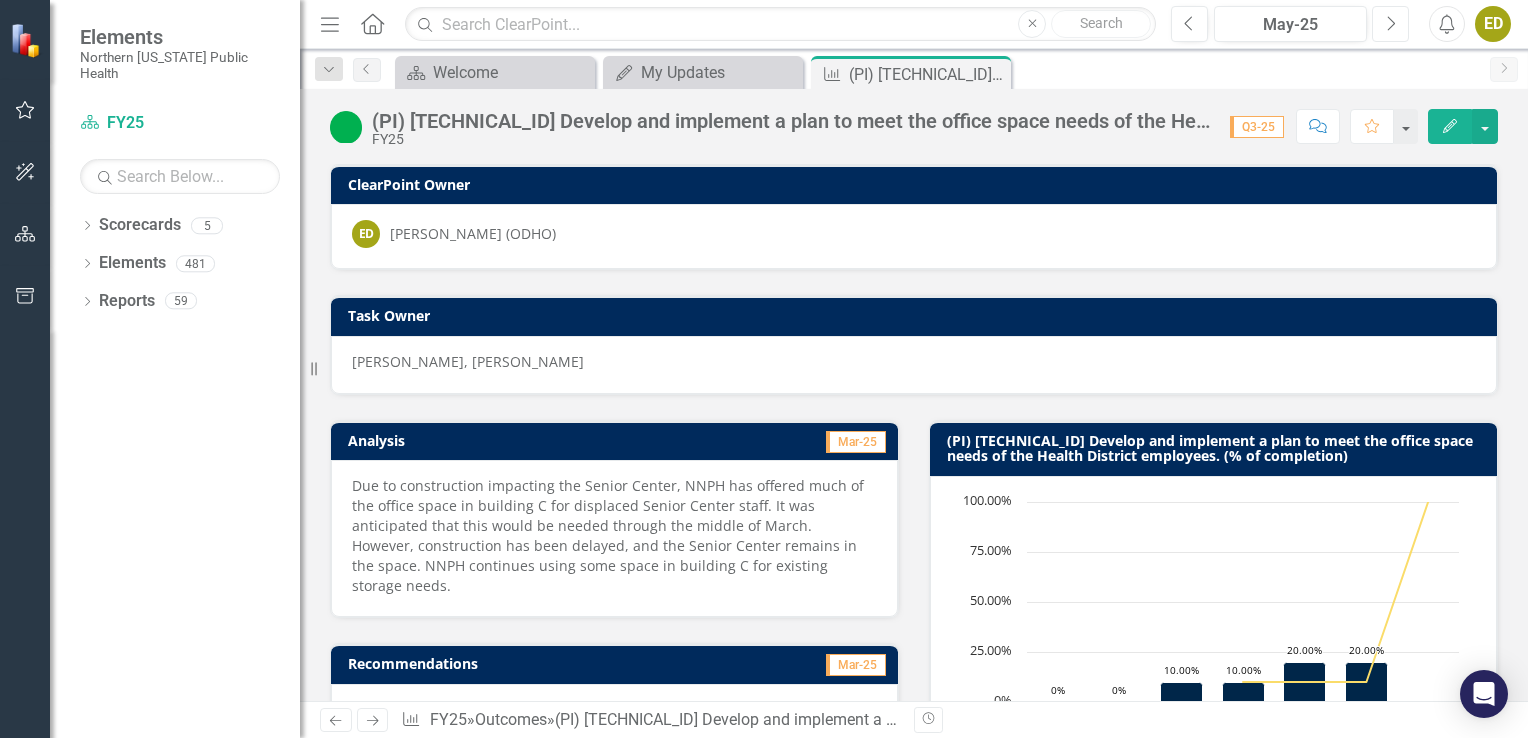 click on "Next" 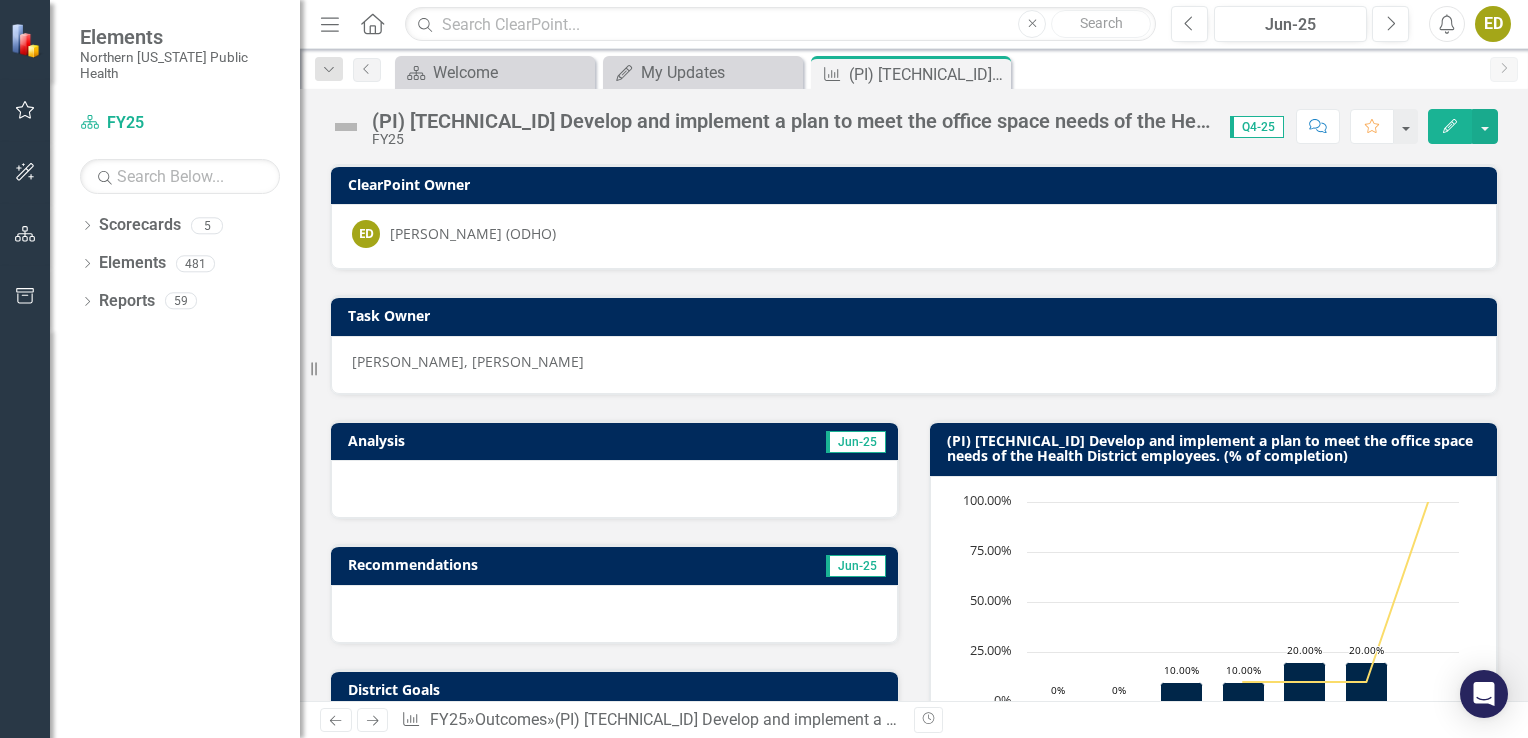 click on "Edit" 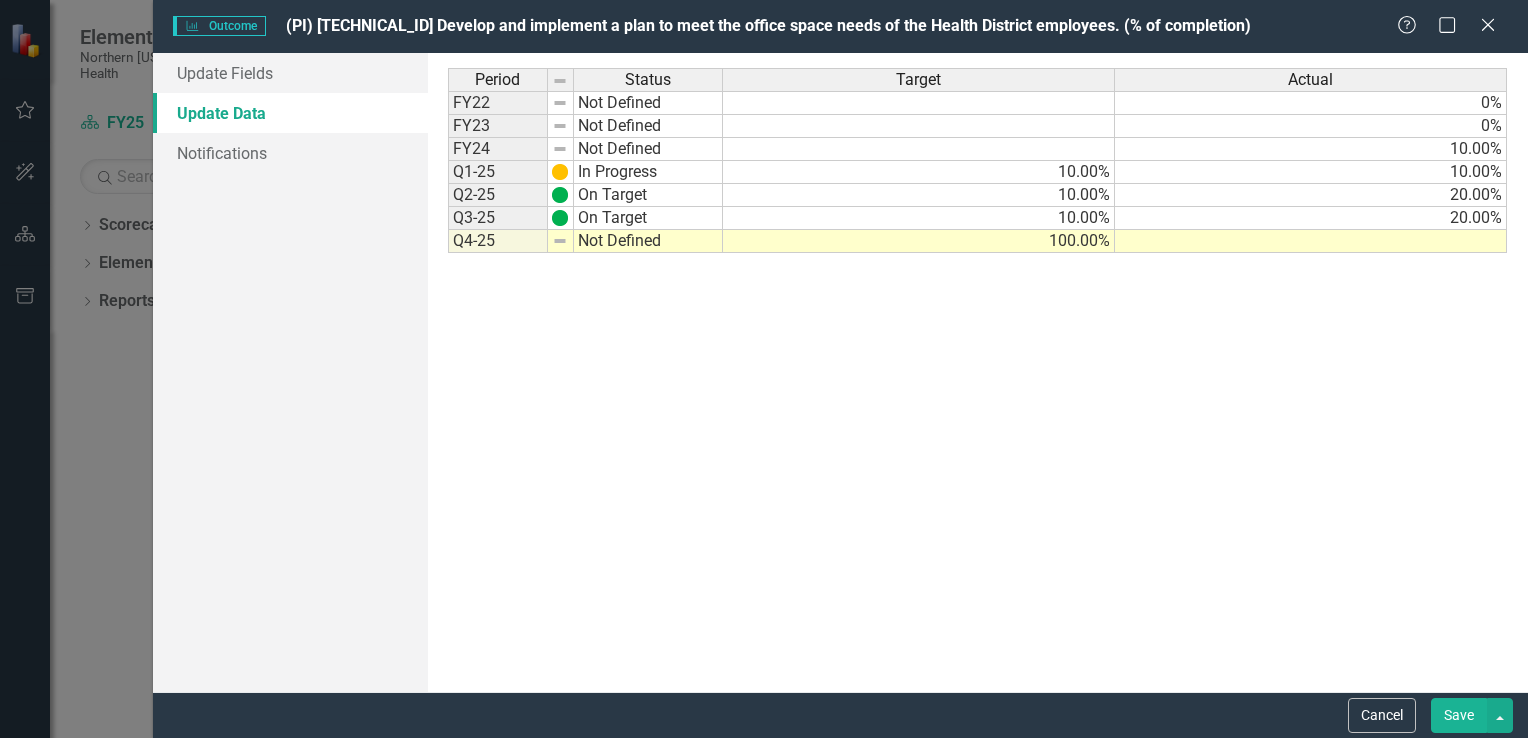 scroll, scrollTop: 0, scrollLeft: 0, axis: both 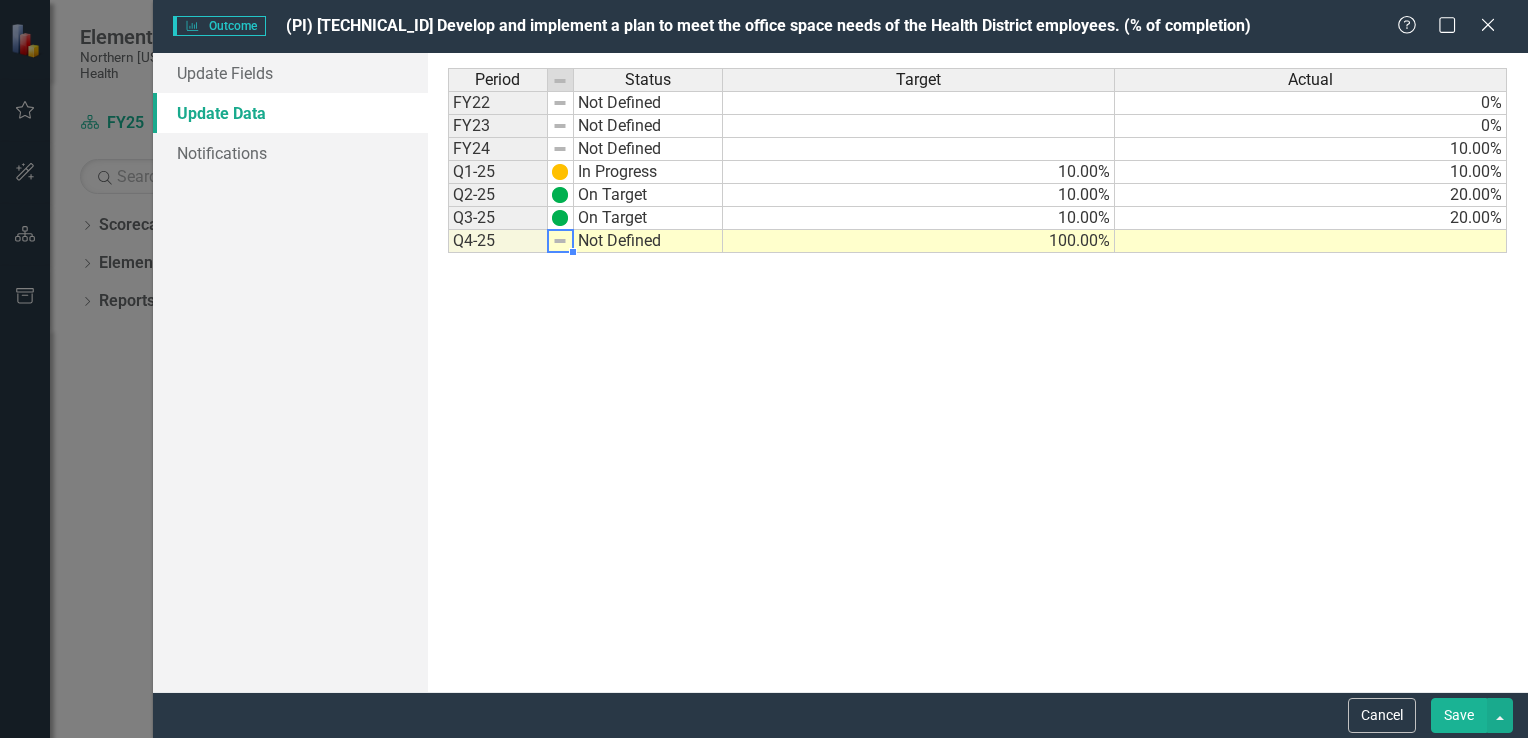 click at bounding box center (560, 241) 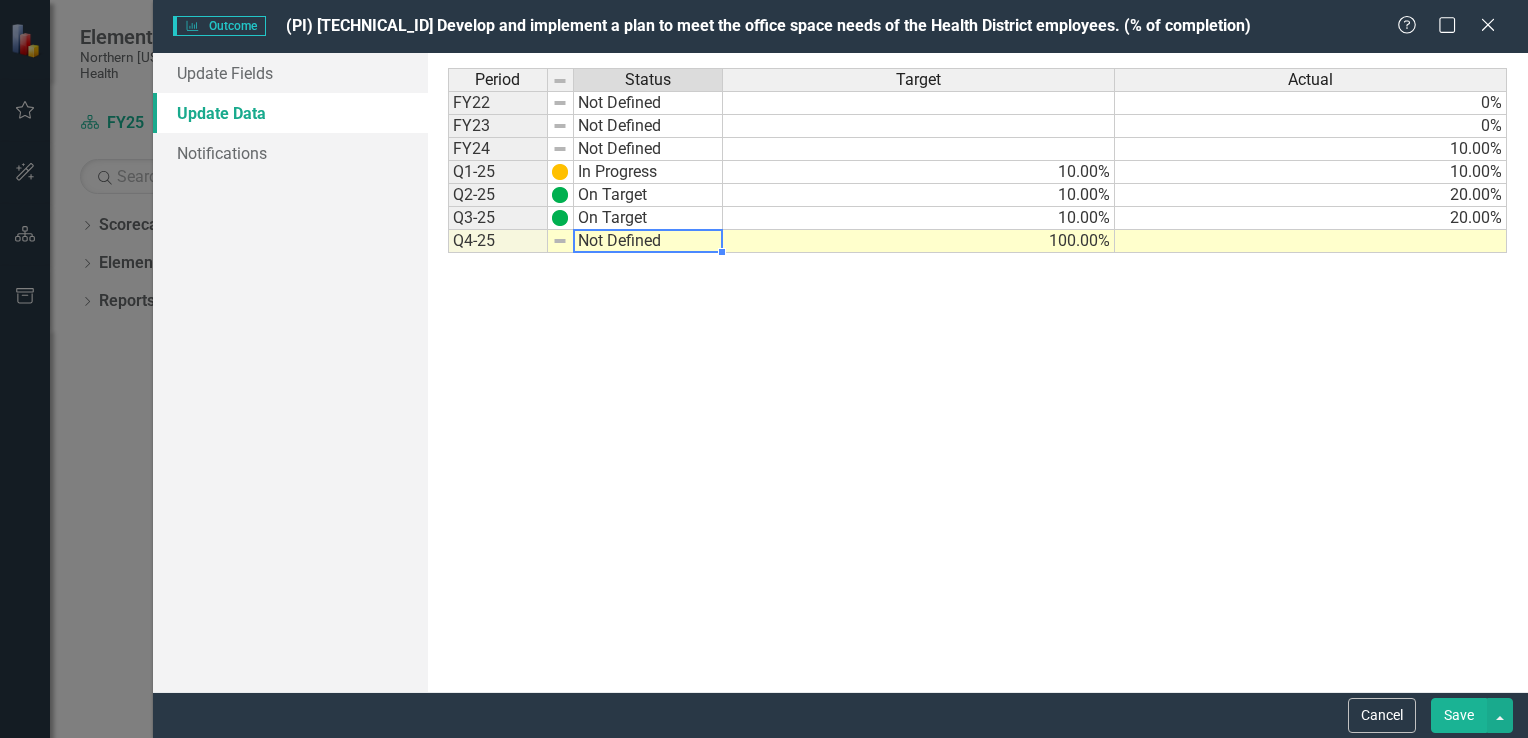 click at bounding box center [1311, 241] 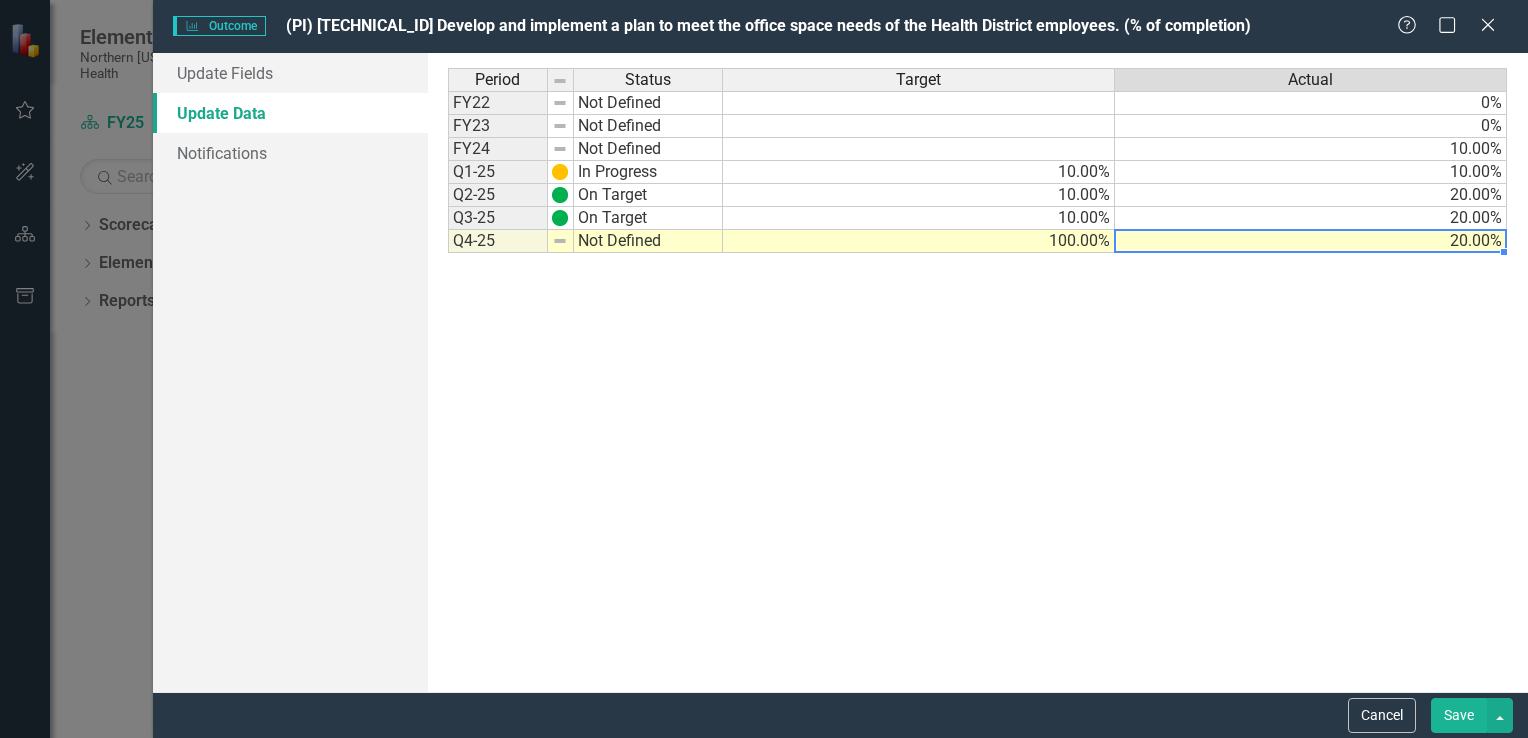 type on "20" 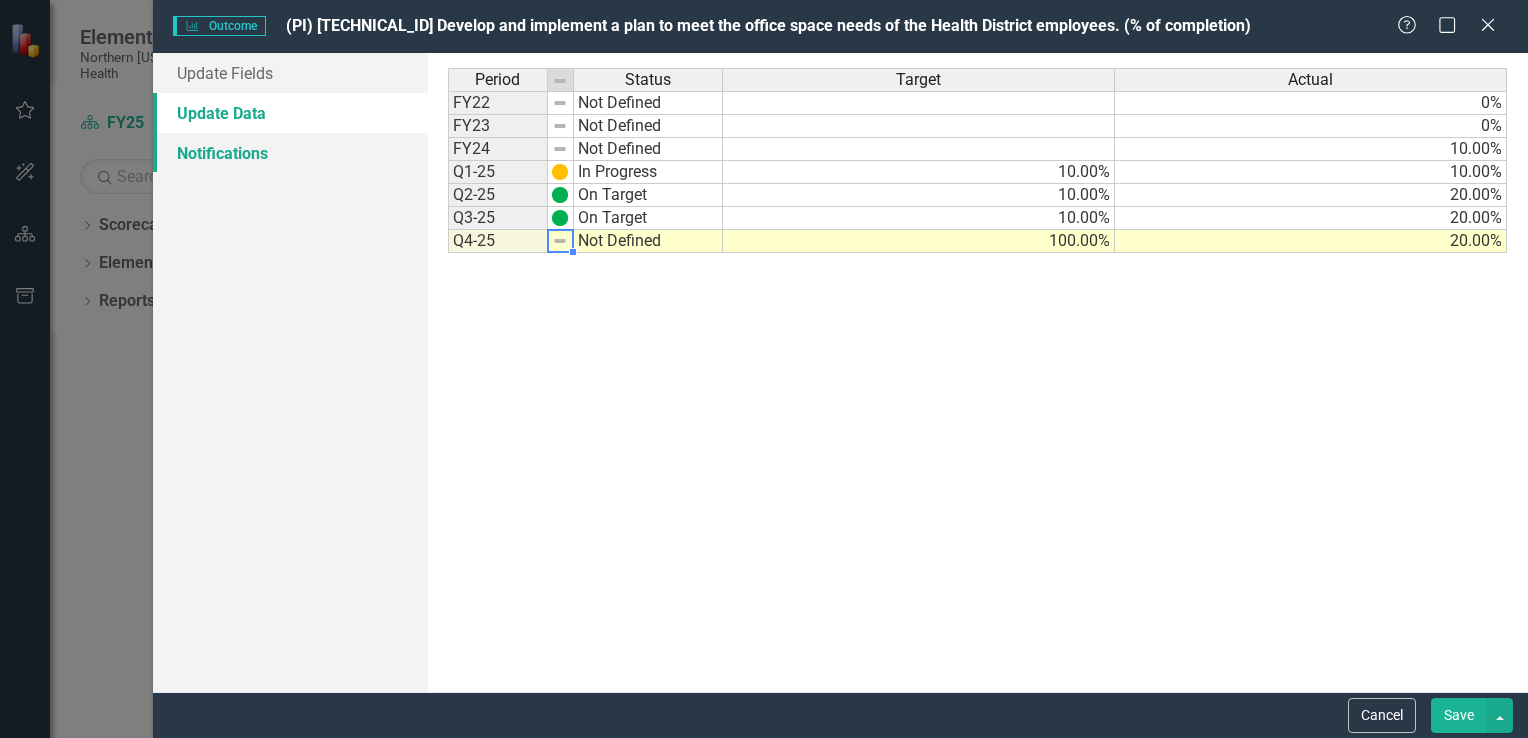 click on "Notifications" at bounding box center (290, 153) 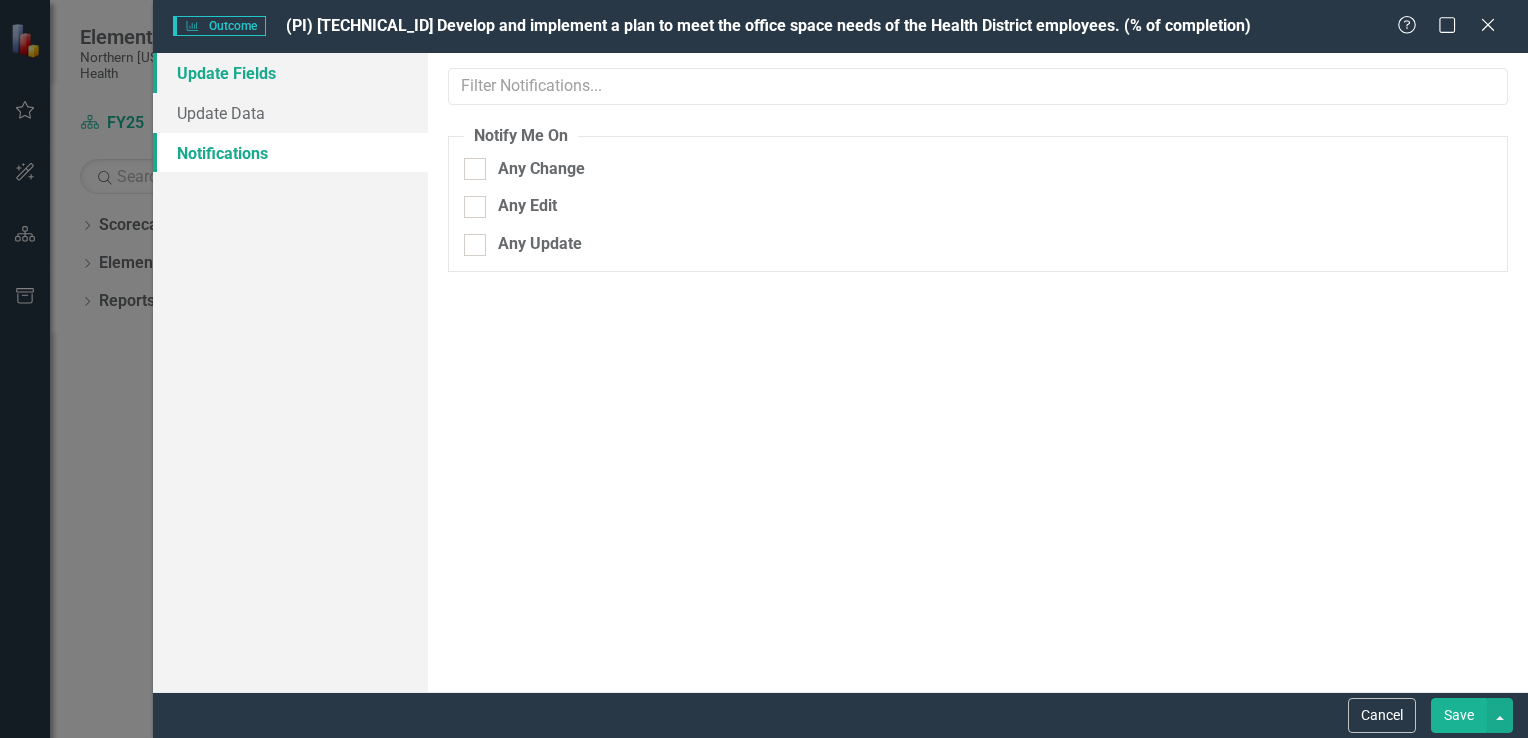 click on "Update Fields" at bounding box center [290, 73] 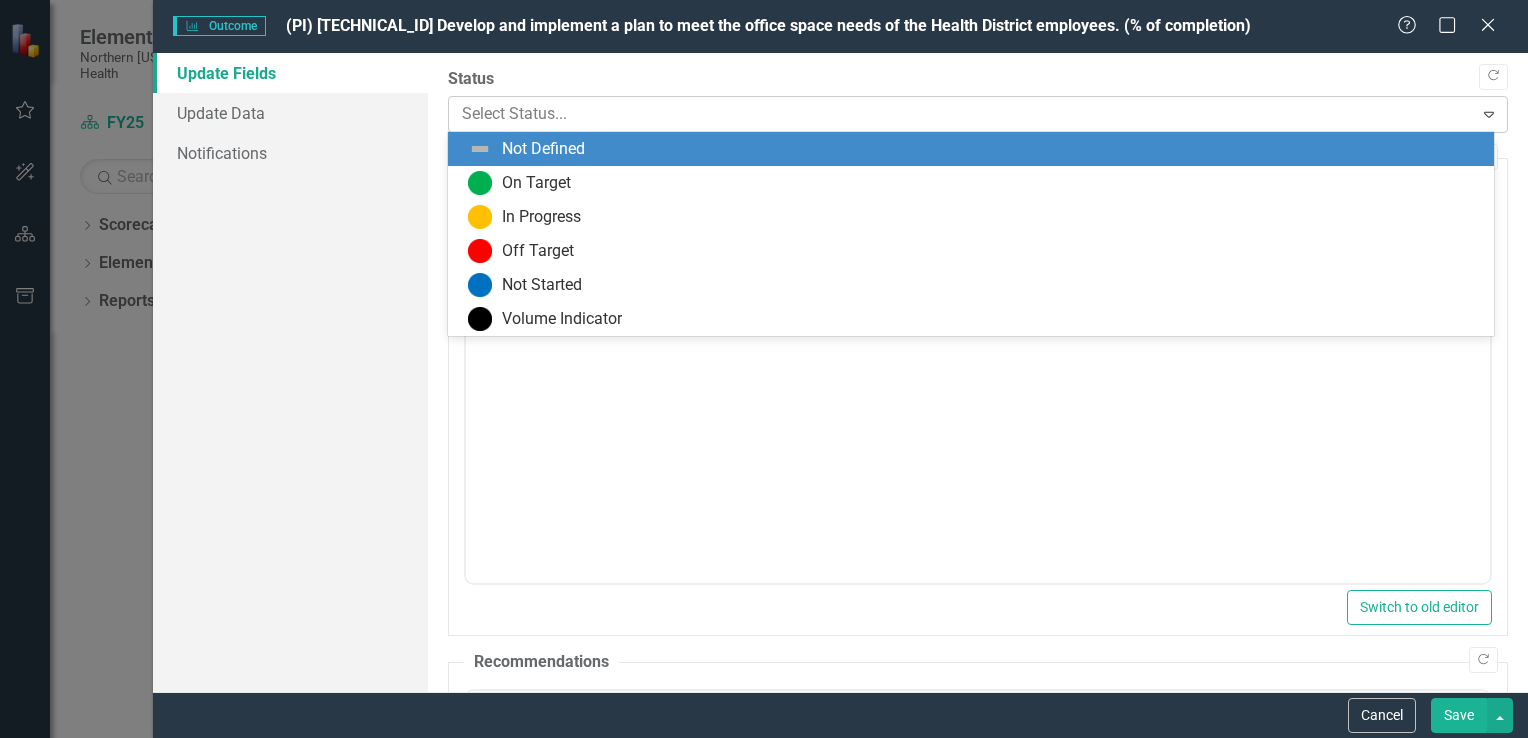 click at bounding box center [961, 114] 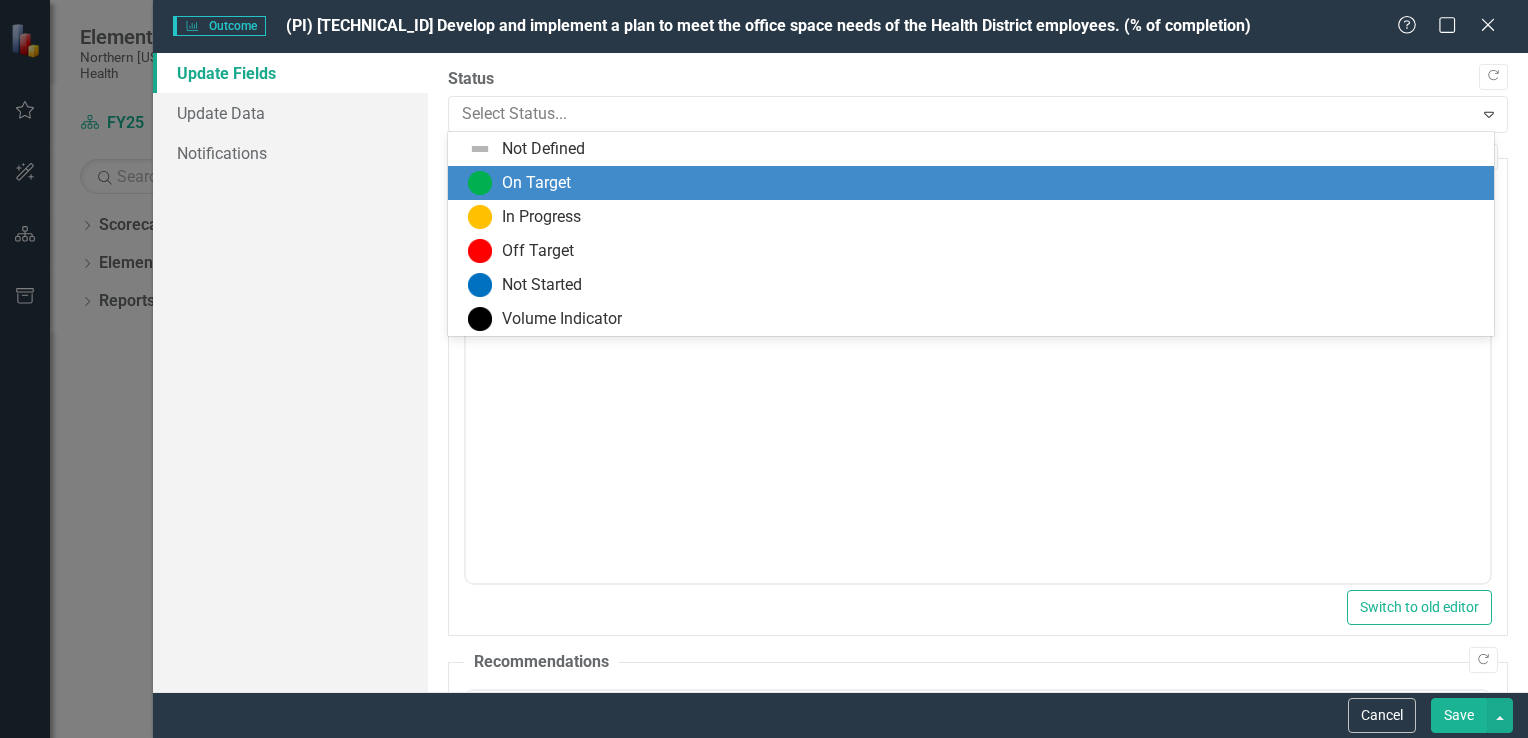 click on "On Target" at bounding box center [536, 183] 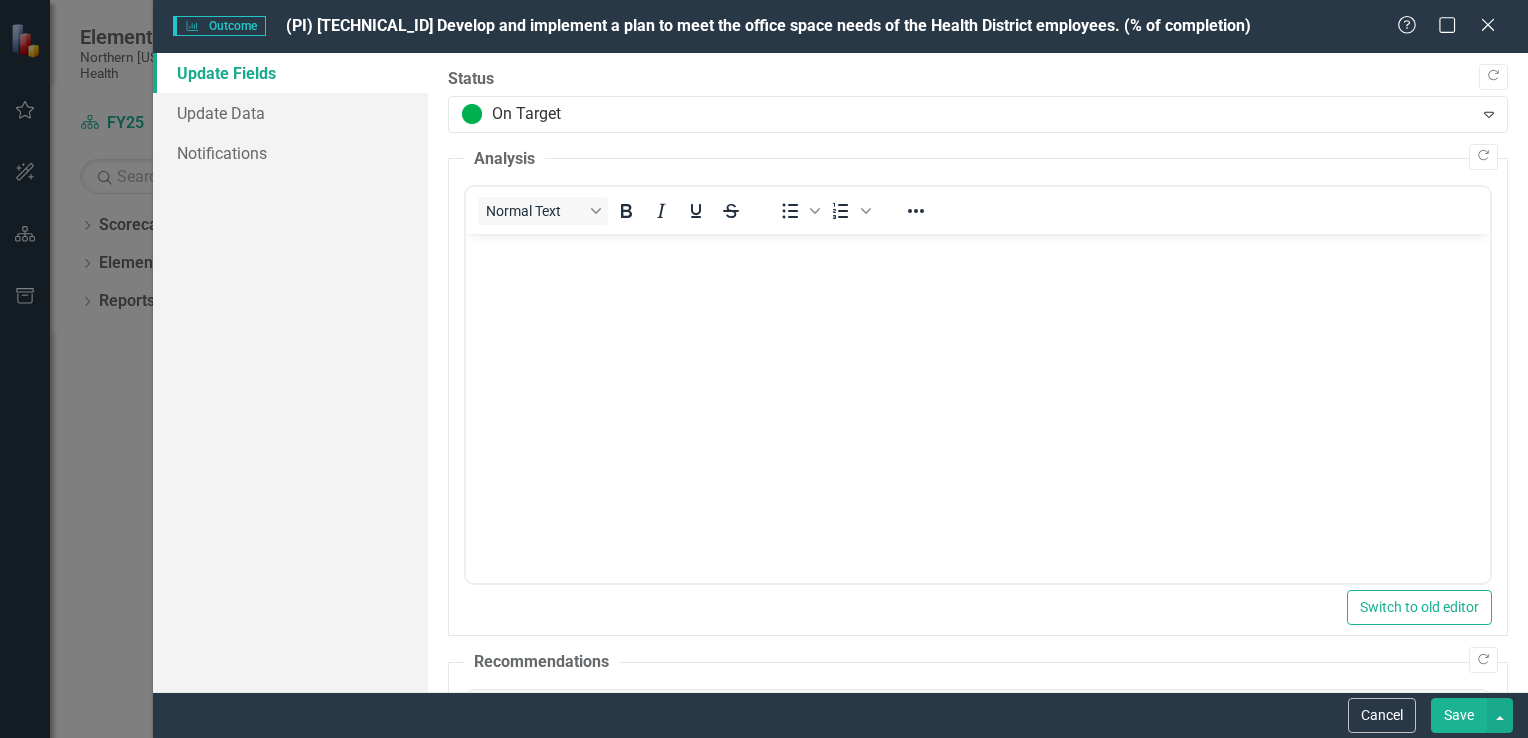 click at bounding box center (977, 384) 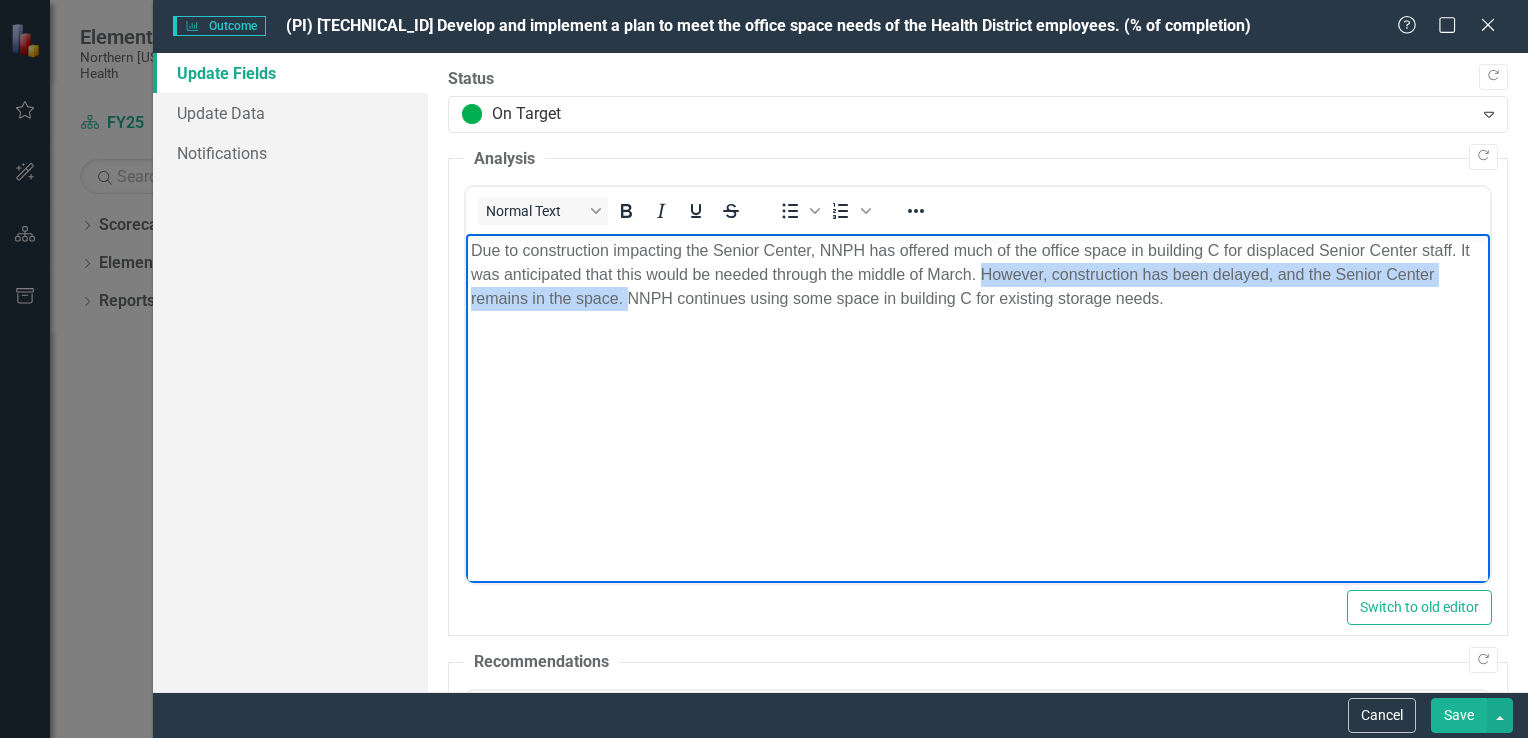 drag, startPoint x: 628, startPoint y: 295, endPoint x: 981, endPoint y: 272, distance: 353.7485 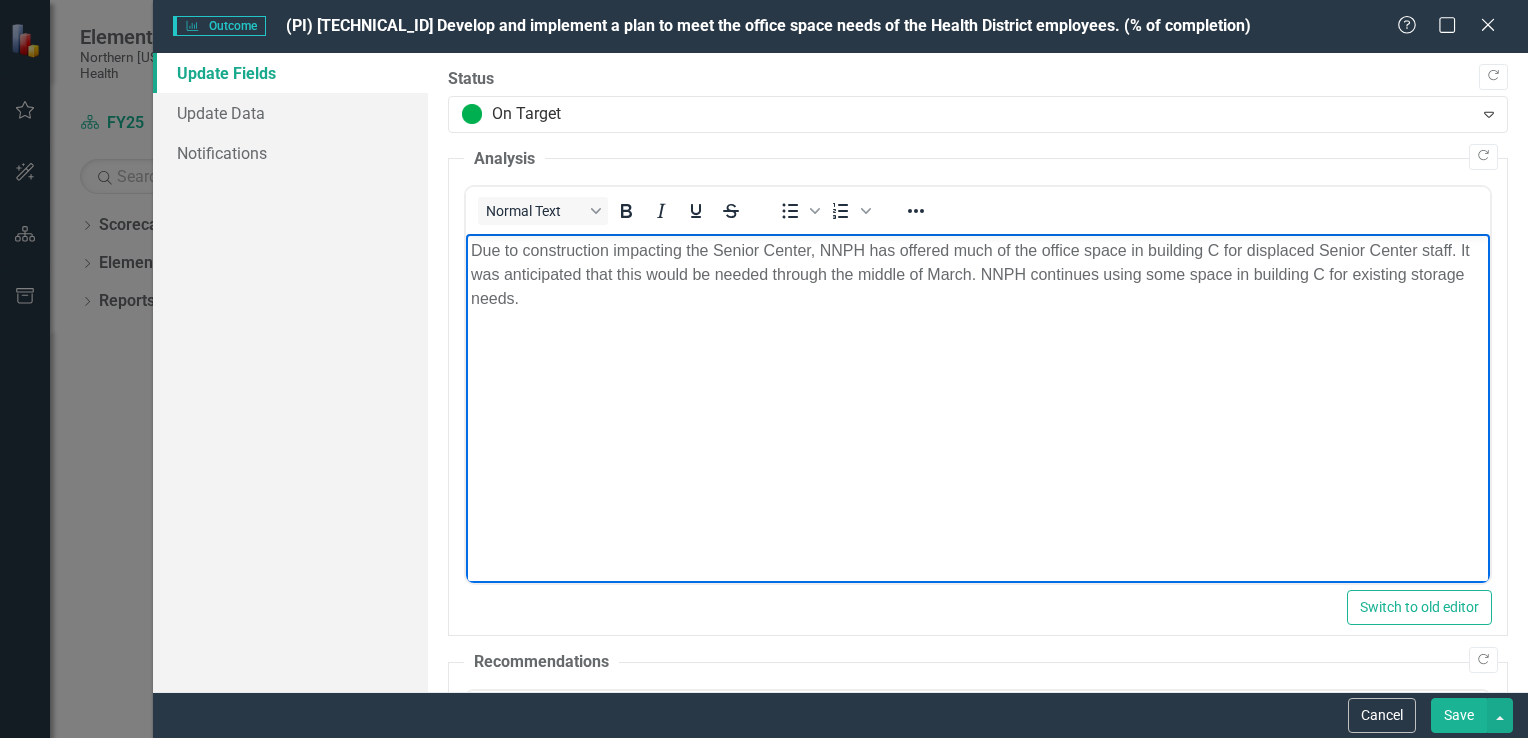 click on "Due to construction impacting the Senior Center, NNPH has offered much of the office space in building C for displaced Senior Center staff. It was anticipated that this would be needed through the middle of March. NNPH continues using some space in building C for existing storage needs." at bounding box center (977, 275) 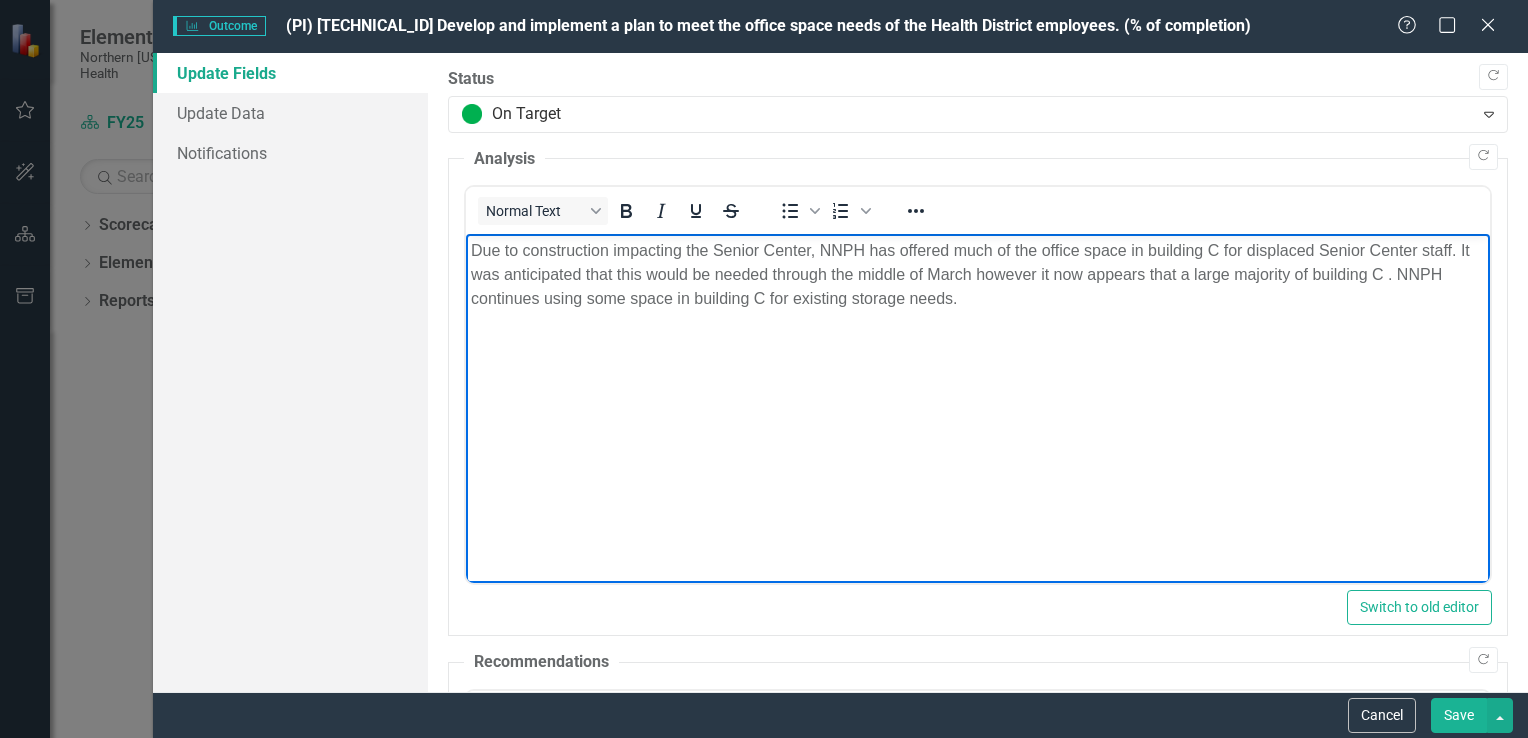 click on "Due to construction impacting the Senior Center, NNPH has offered much of the office space in building C for displaced Senior Center staff. It was anticipated that this would be needed through the middle of March however it now appears that a large majority of building C . NNPH continues using some space in building C for existing storage needs." at bounding box center [977, 384] 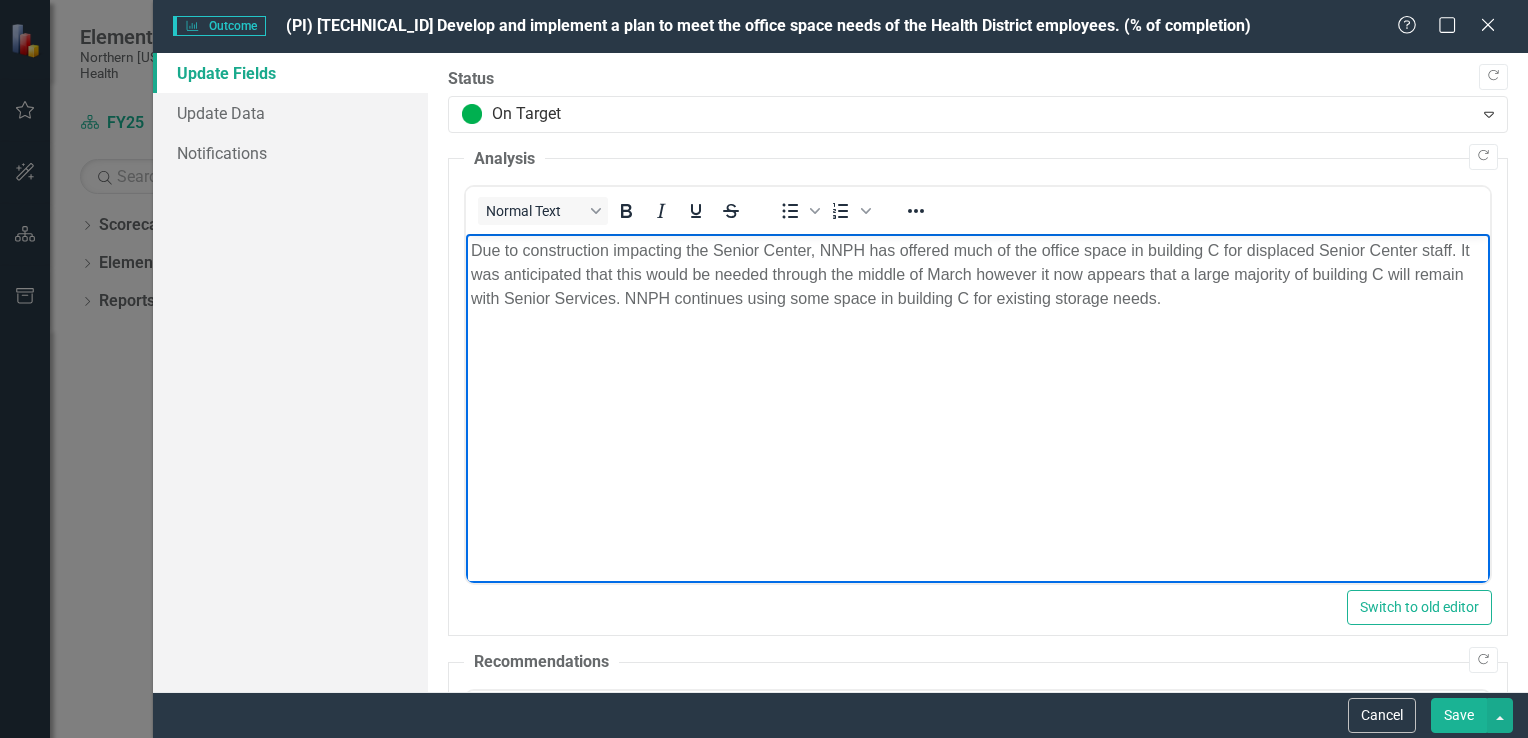 click on "Due to construction impacting the Senior Center, NNPH has offered much of the office space in building C for displaced Senior Center staff. It was anticipated that this would be needed through the middle of March however it now appears that a large majority of building C will remain with Senior Services. NNPH continues using some space in building C for existing storage needs." at bounding box center [977, 275] 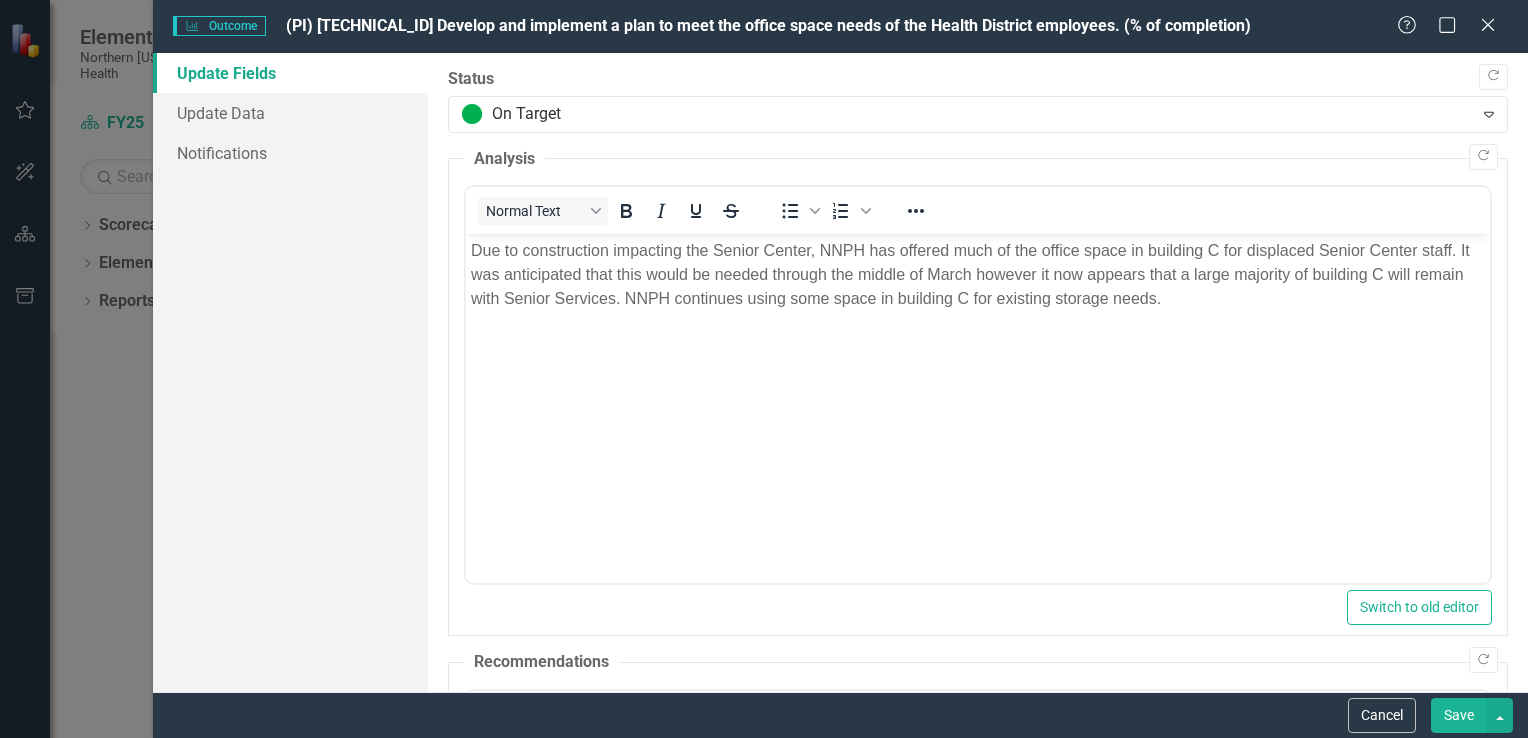 click on "Save" at bounding box center [1459, 715] 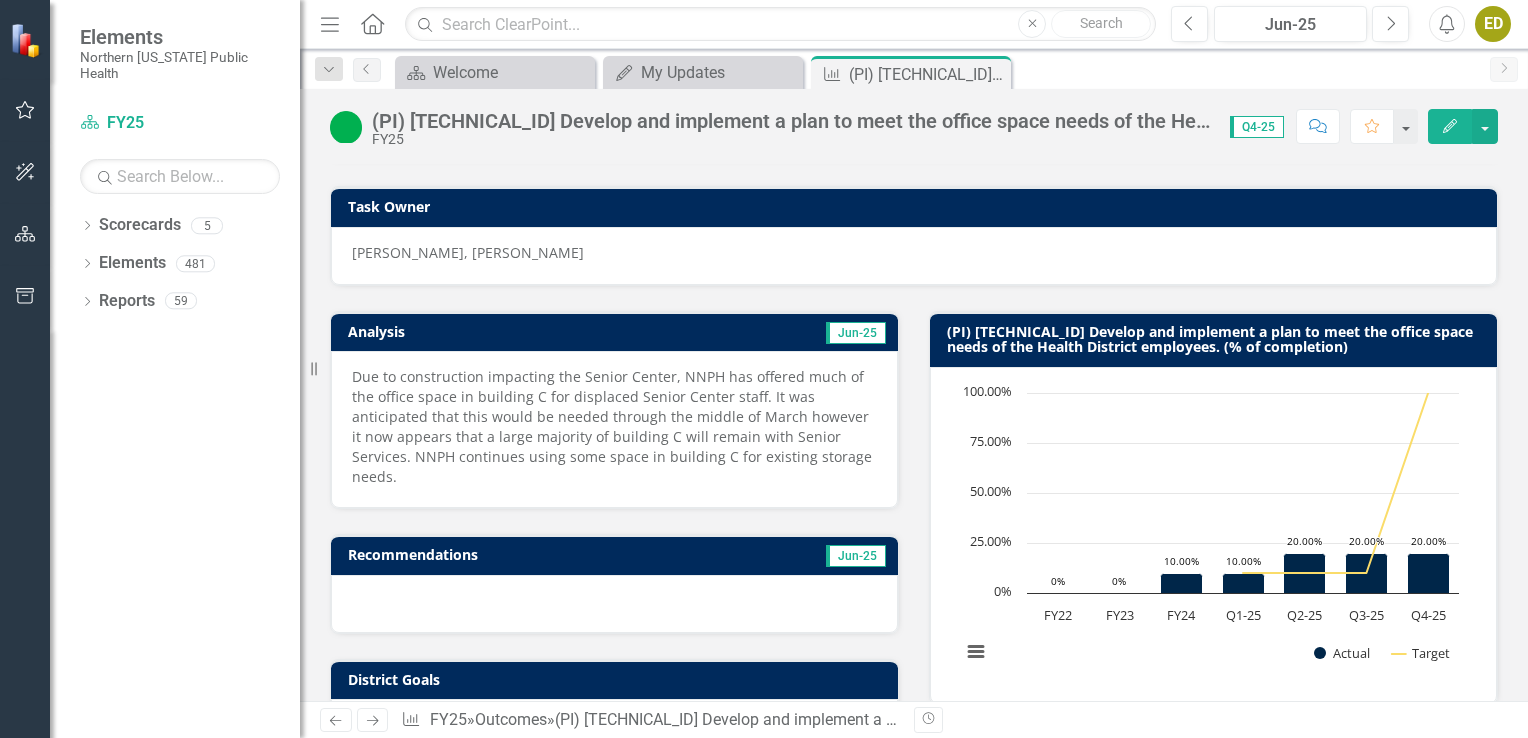 scroll, scrollTop: 0, scrollLeft: 0, axis: both 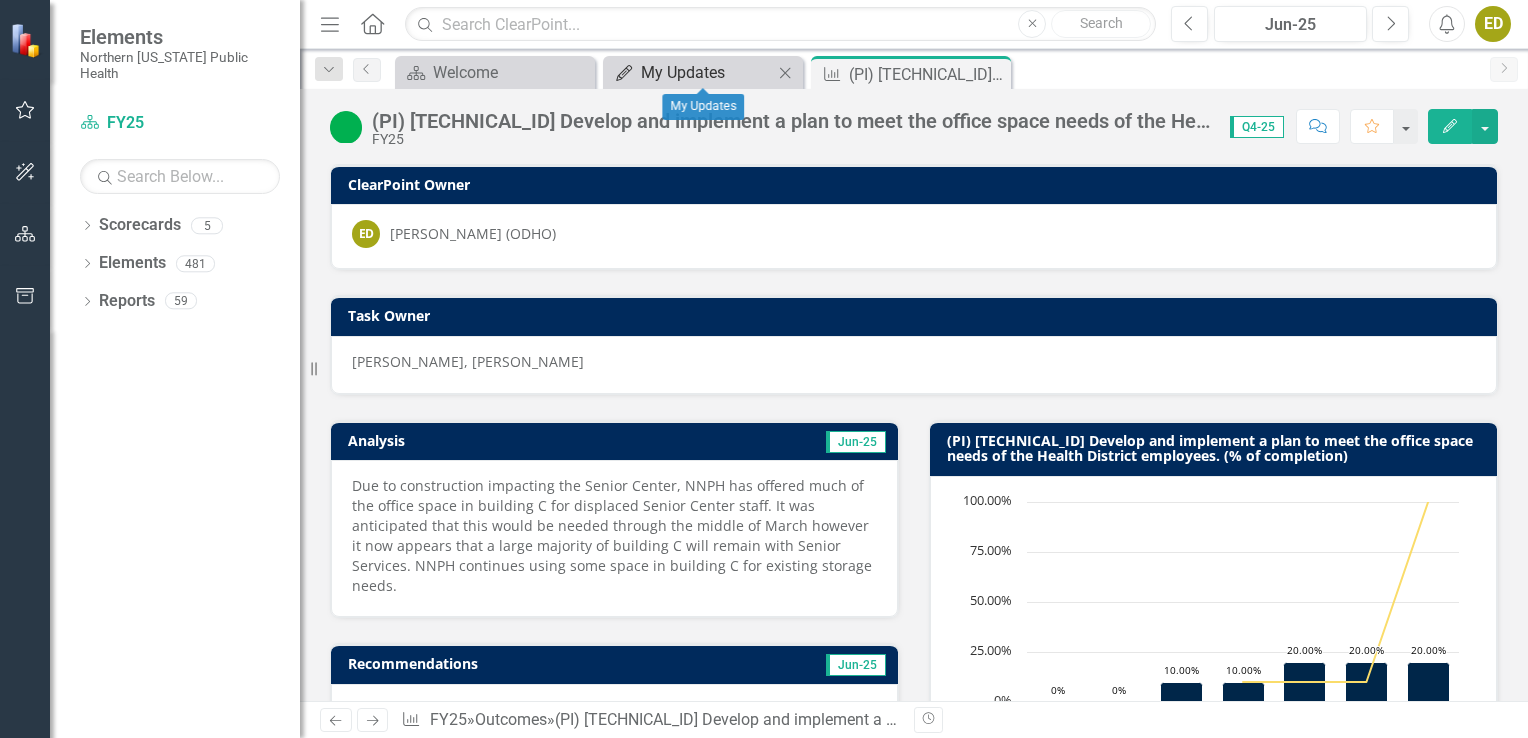 click on "My Updates" at bounding box center (707, 72) 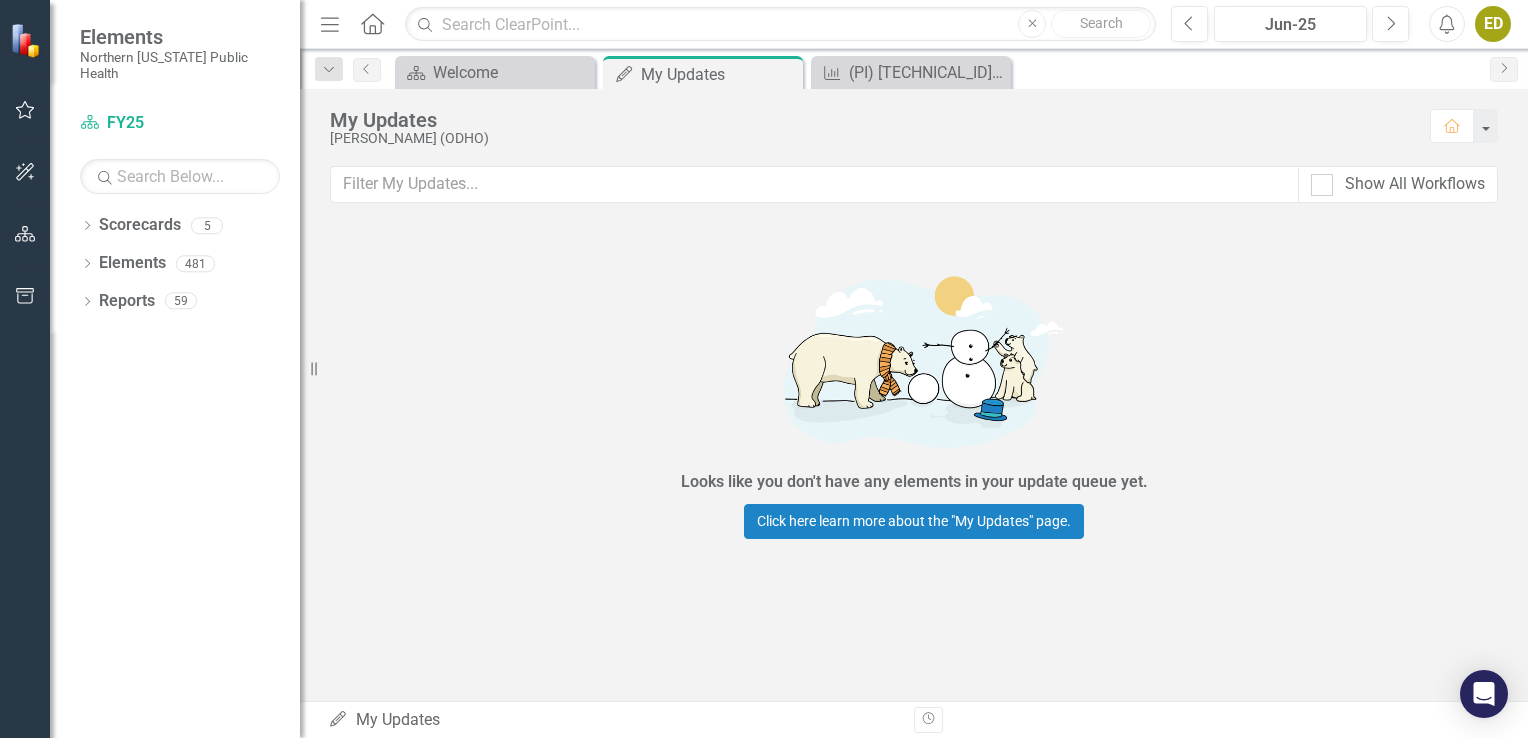 scroll, scrollTop: 0, scrollLeft: 0, axis: both 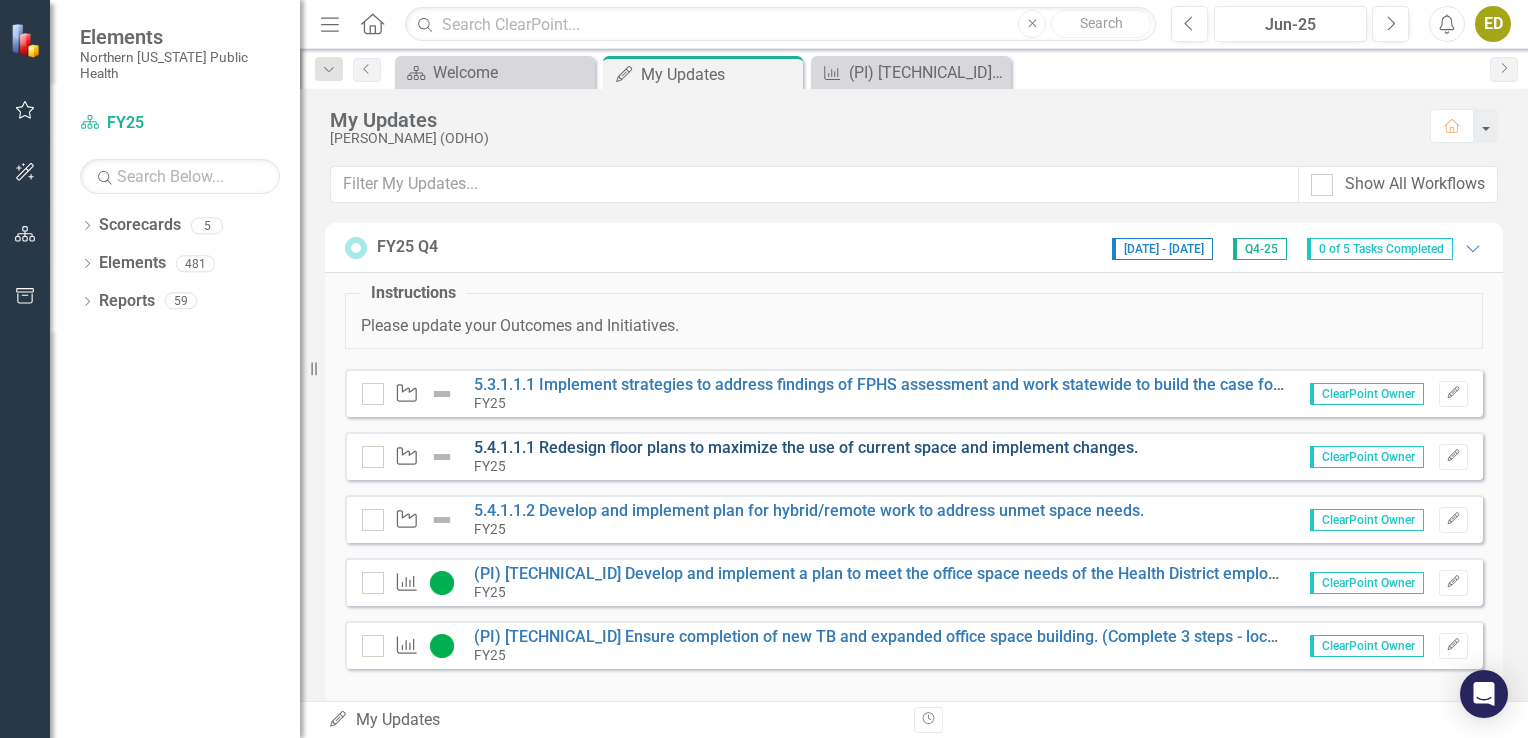 click on "5.4.1.1.1 Redesign floor plans to maximize the use of current space and implement changes." at bounding box center [806, 447] 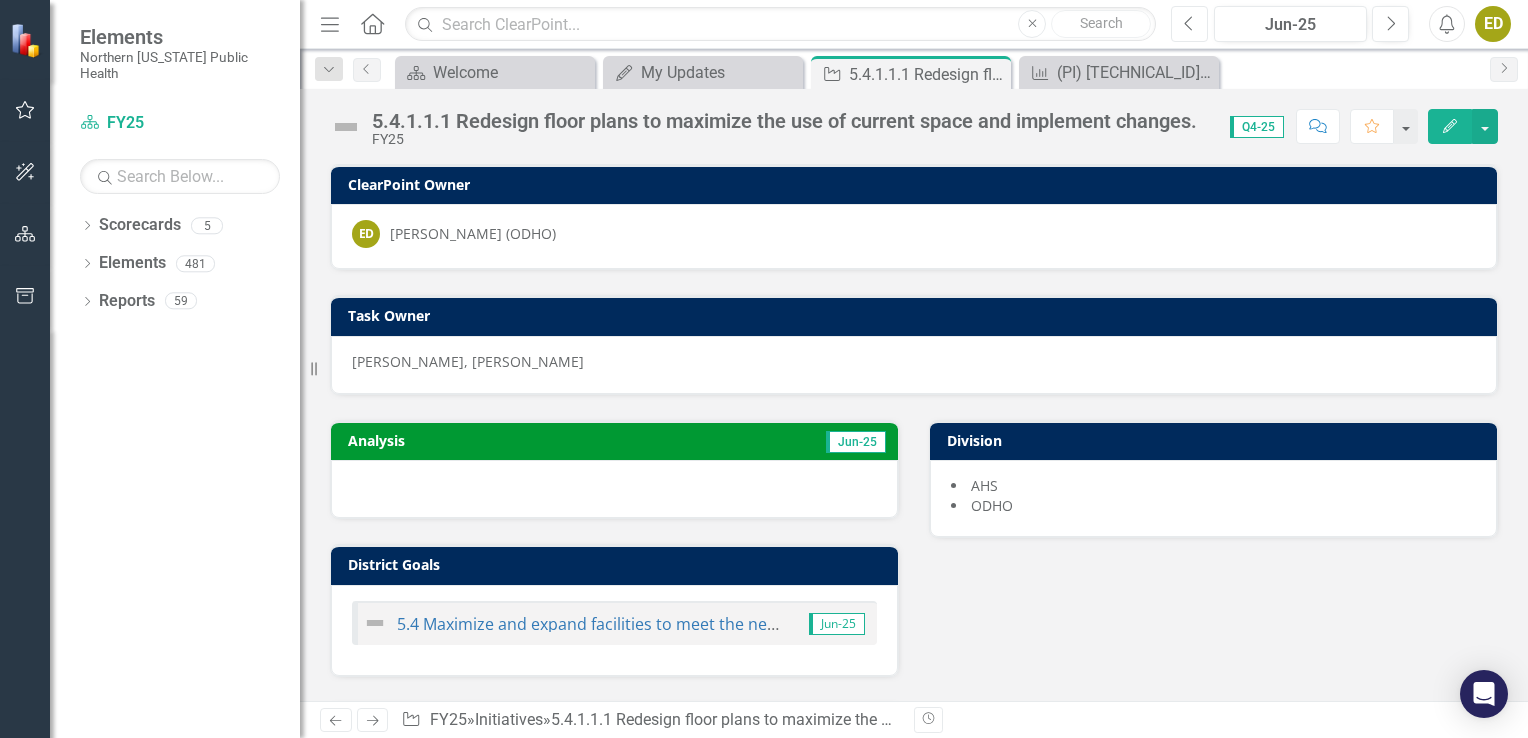 click on "Previous" 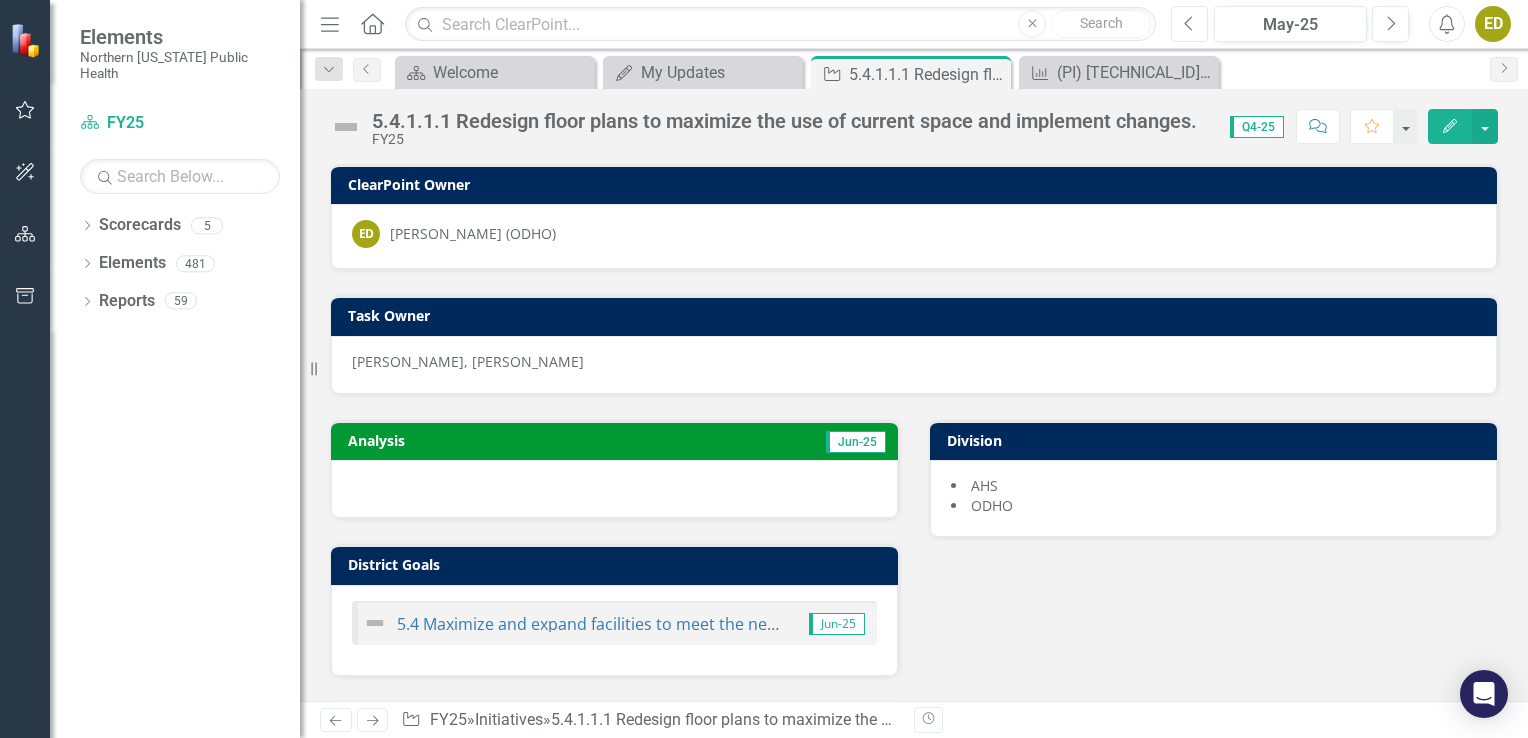 click on "Previous" 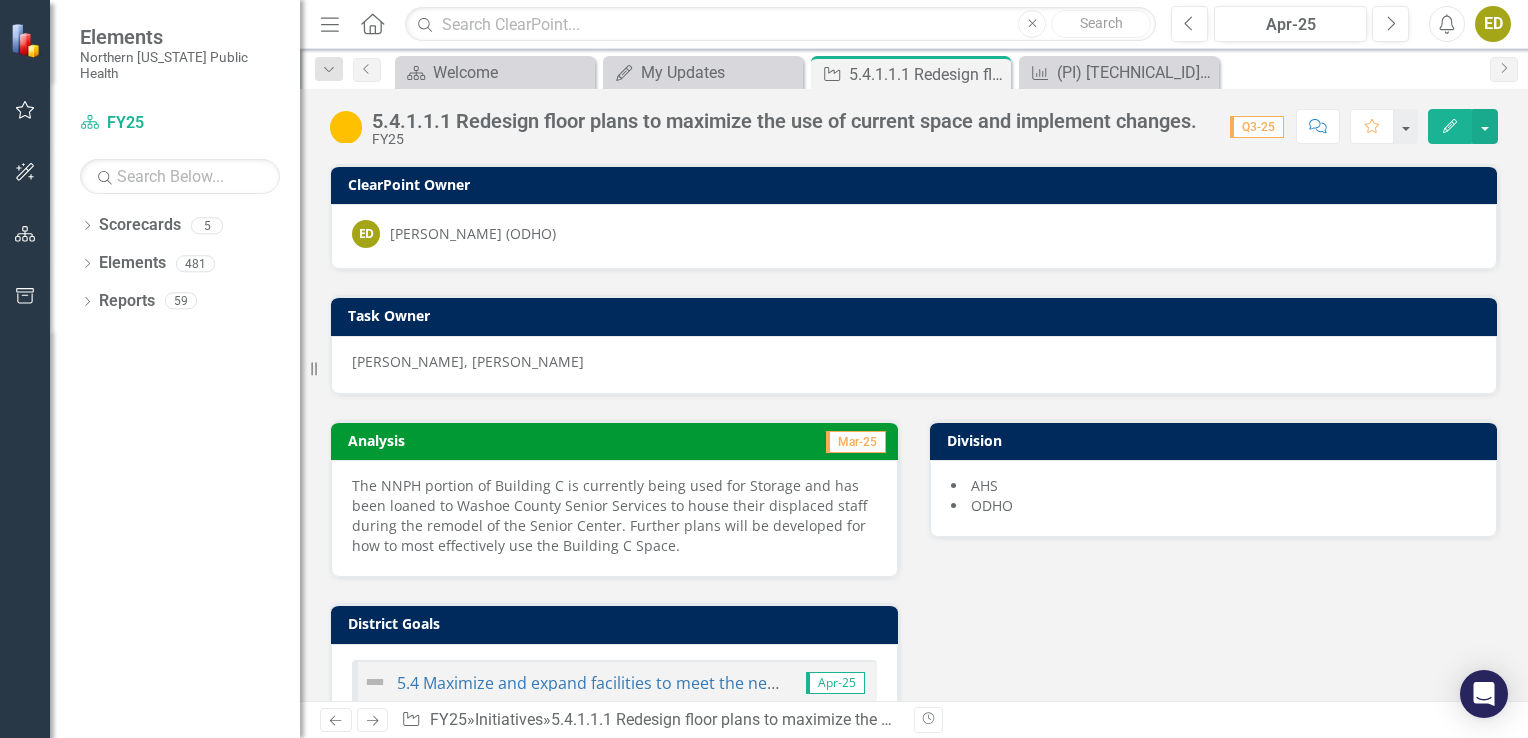 drag, startPoint x: 672, startPoint y: 545, endPoint x: 337, endPoint y: 512, distance: 336.62146 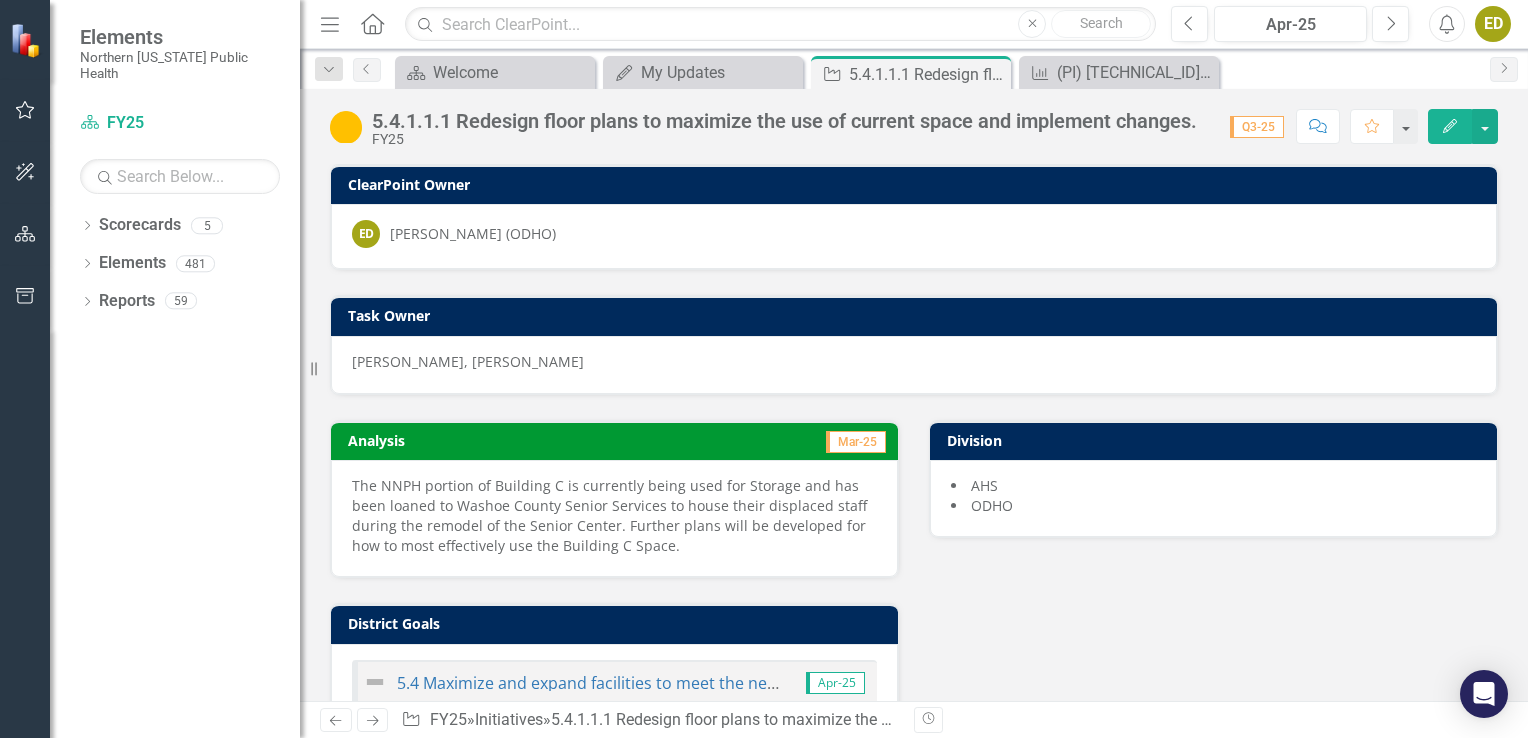 click on "The NNPH portion of Building C is currently being used for Storage and has been loaned to Washoe County Senior Services to house their displaced staff during the remodel of the Senior Center. Further plans will be developed for how to most effectively use the Building C Space." at bounding box center [614, 518] 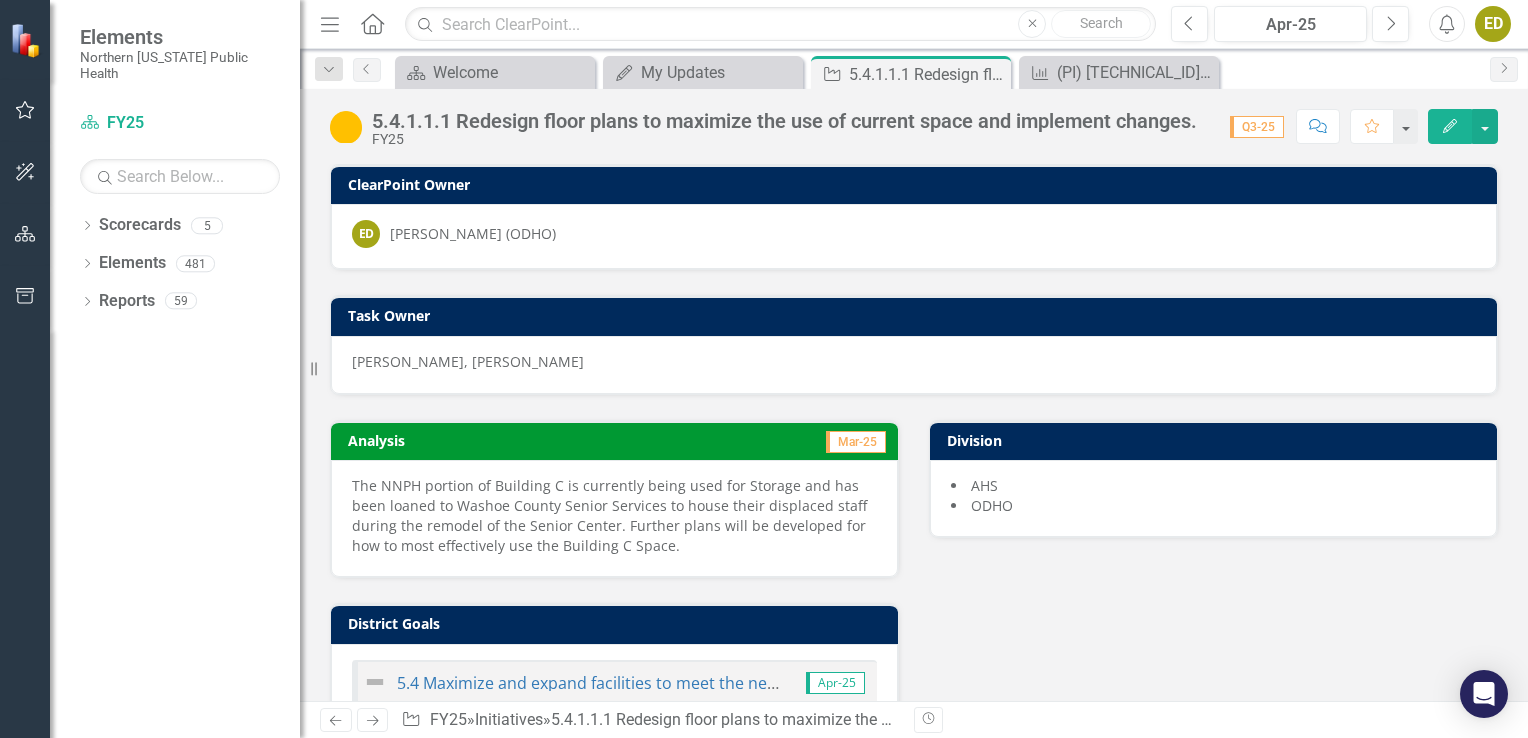 click on "Edit" 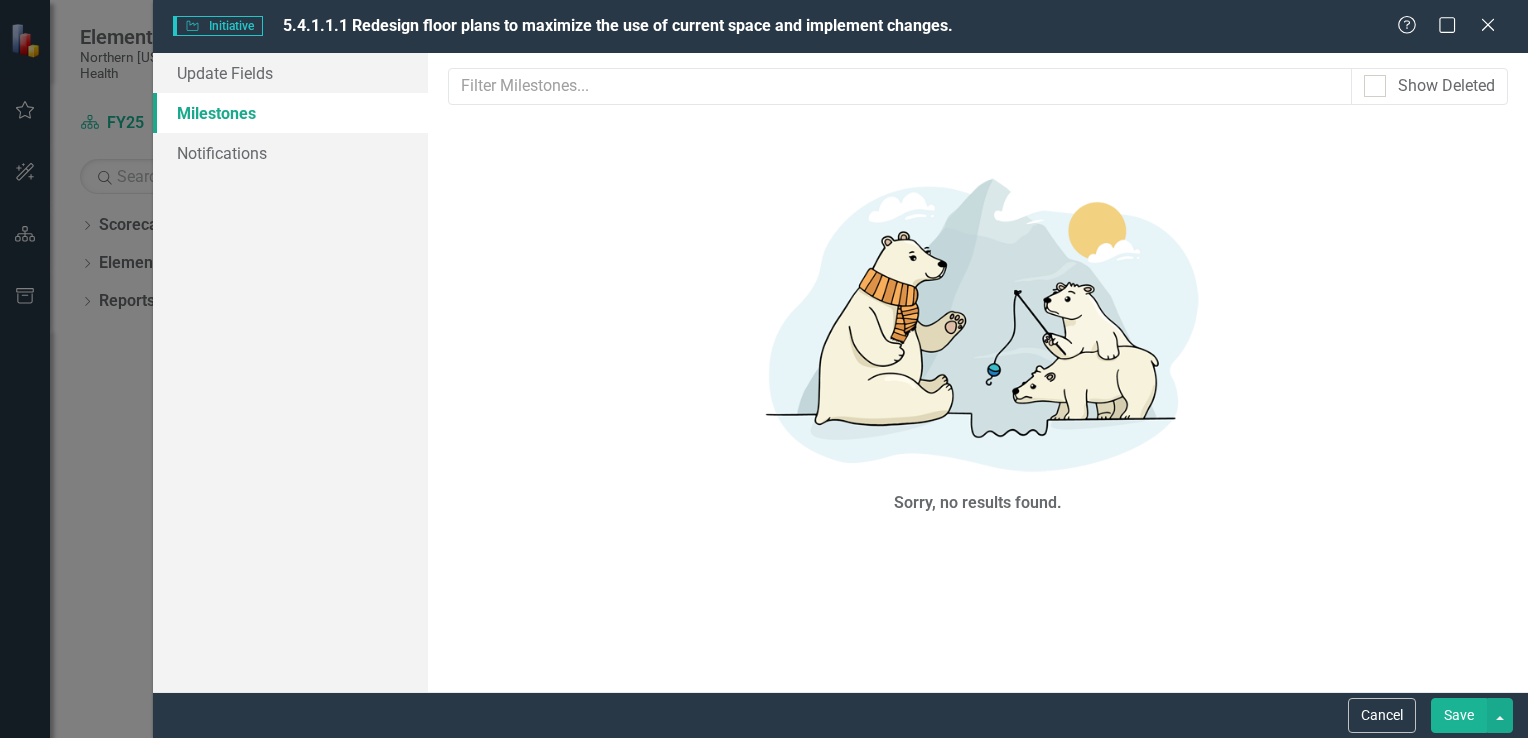 scroll, scrollTop: 0, scrollLeft: 0, axis: both 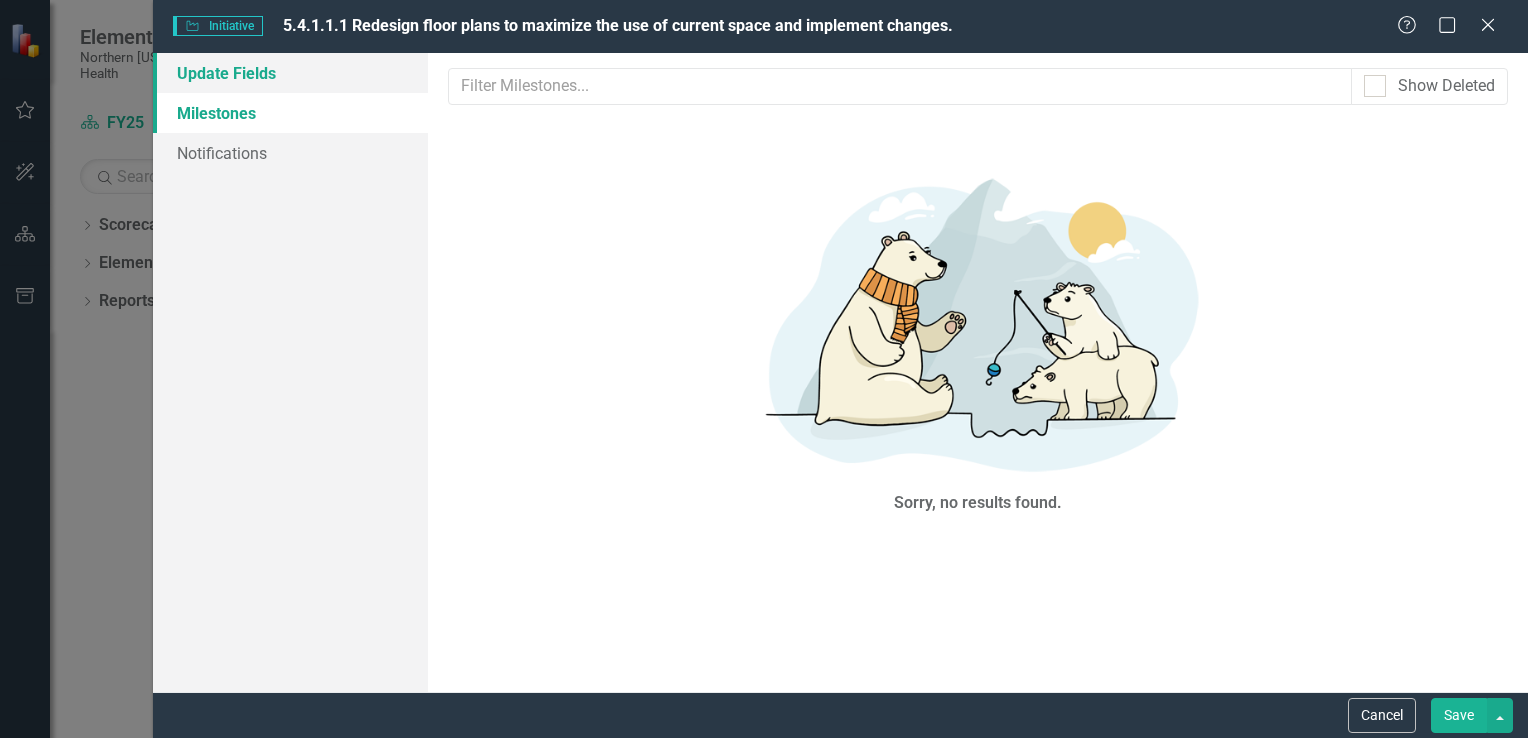 click on "Update Fields" at bounding box center (290, 73) 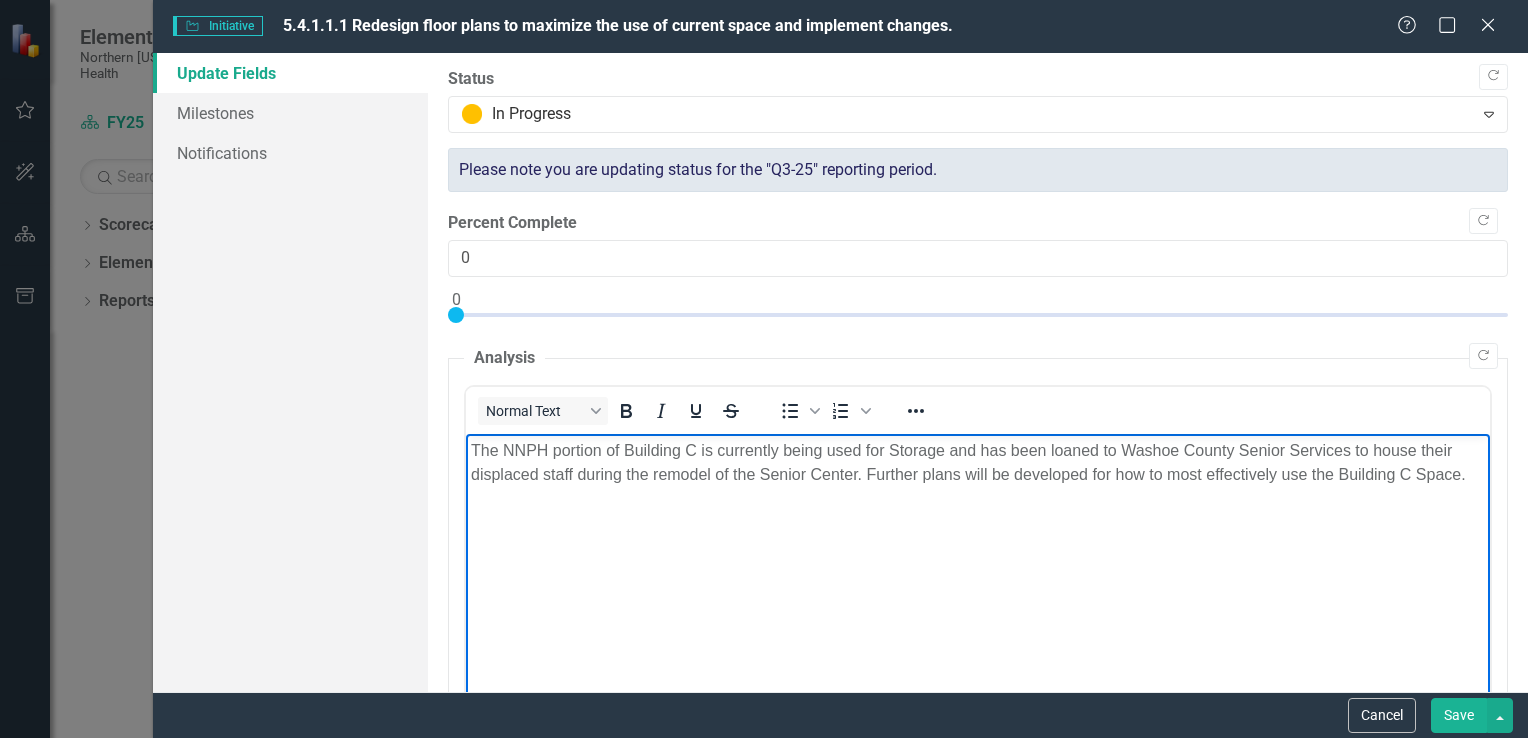drag, startPoint x: 471, startPoint y: 451, endPoint x: 1474, endPoint y: 485, distance: 1003.5761 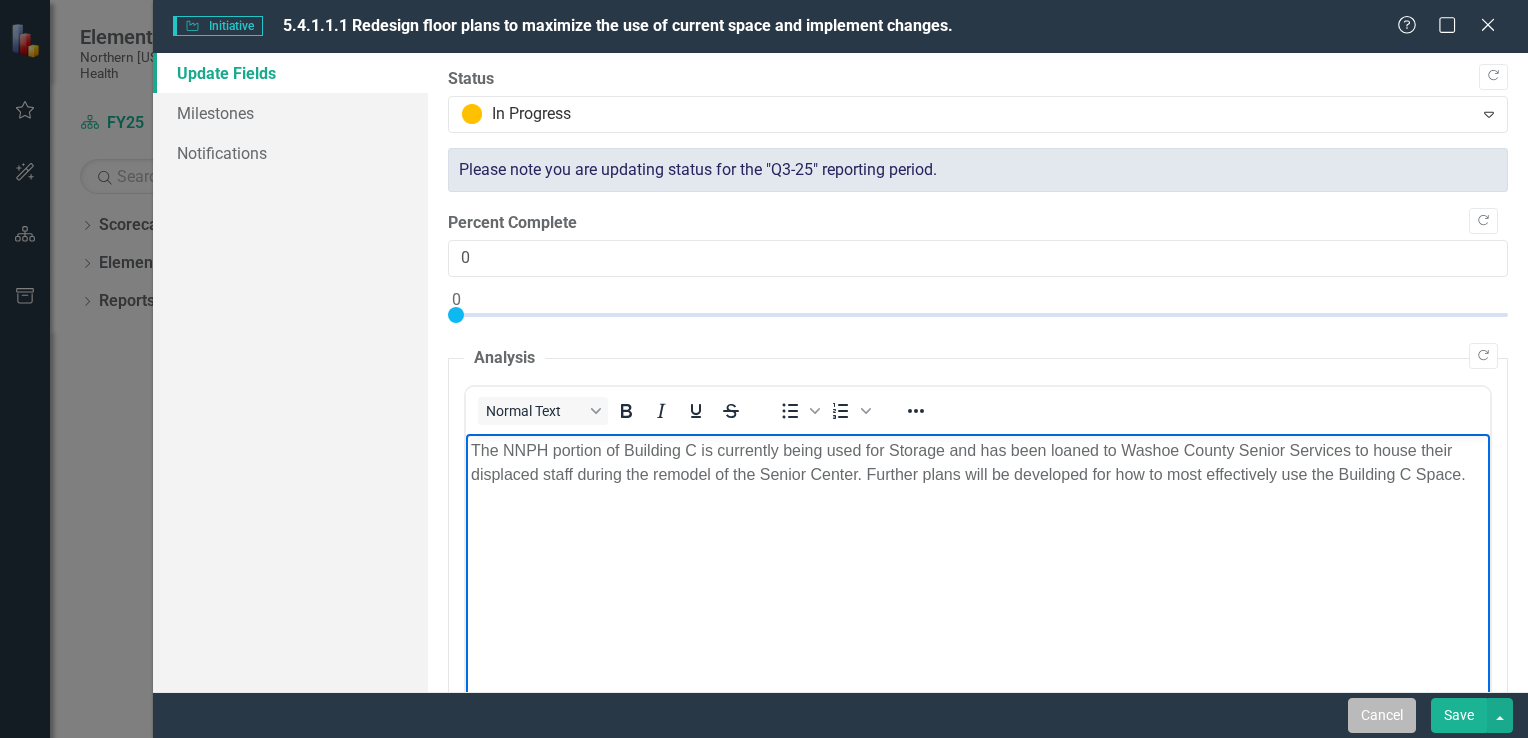 click on "Cancel" at bounding box center (1382, 715) 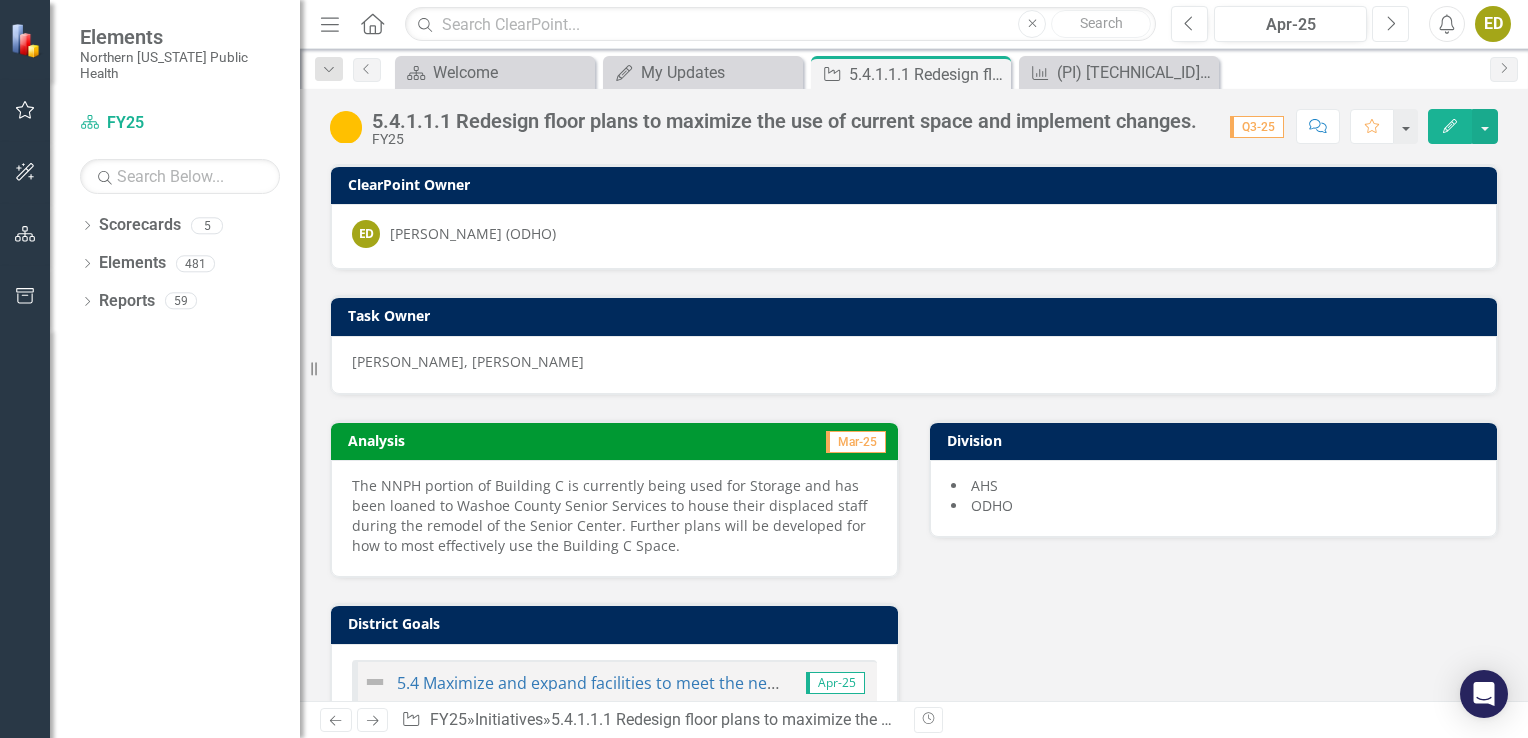 click on "Next" 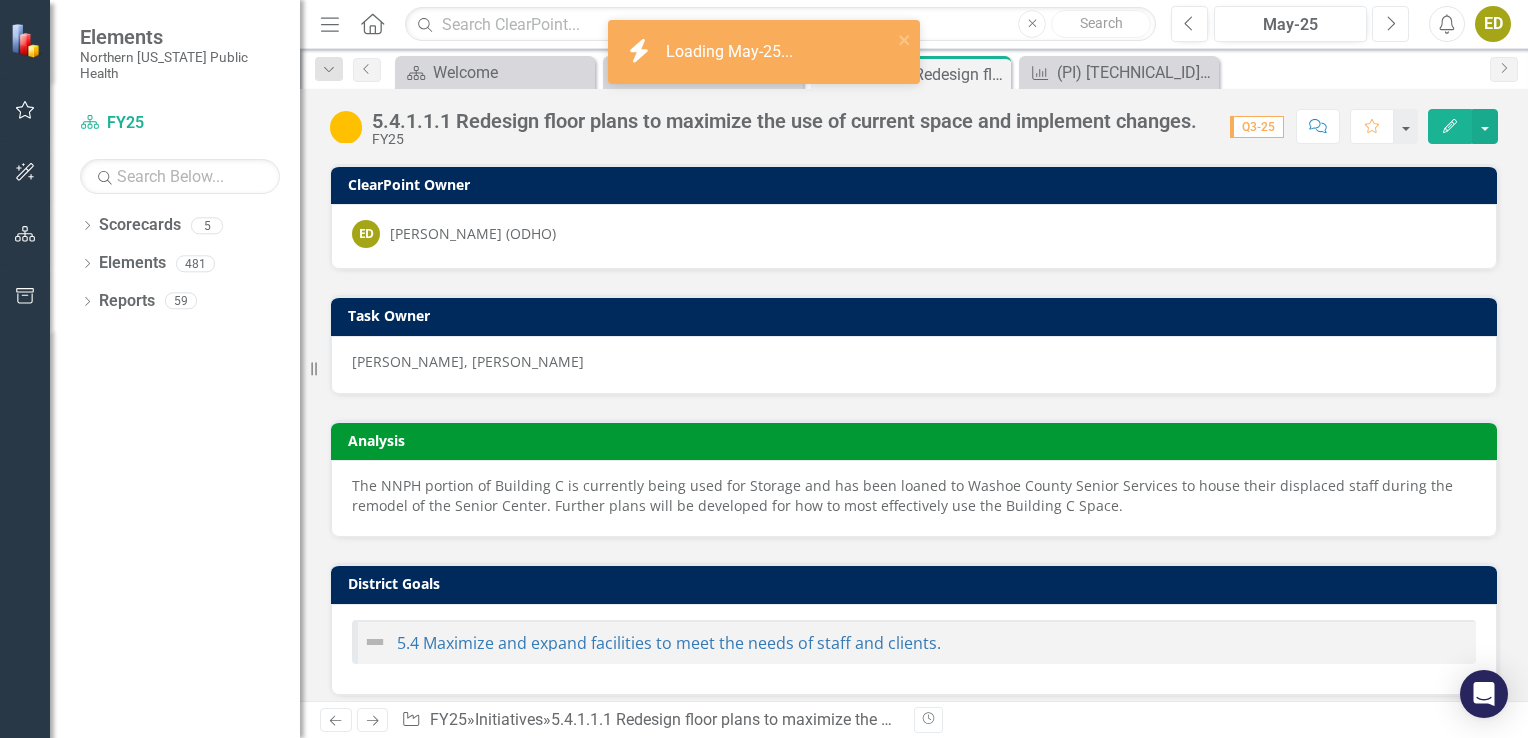 click on "Next" 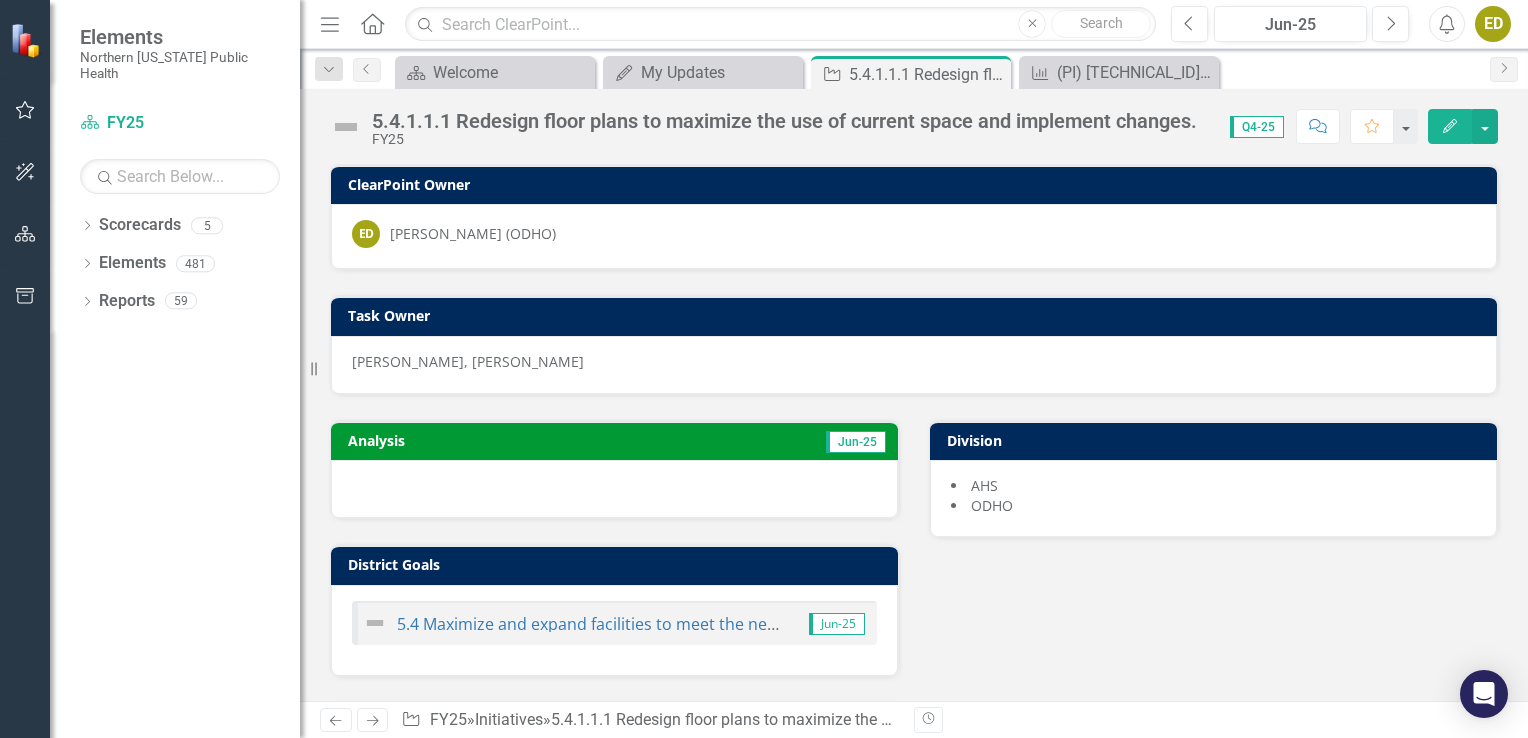 click on "Analysis" at bounding box center [477, 440] 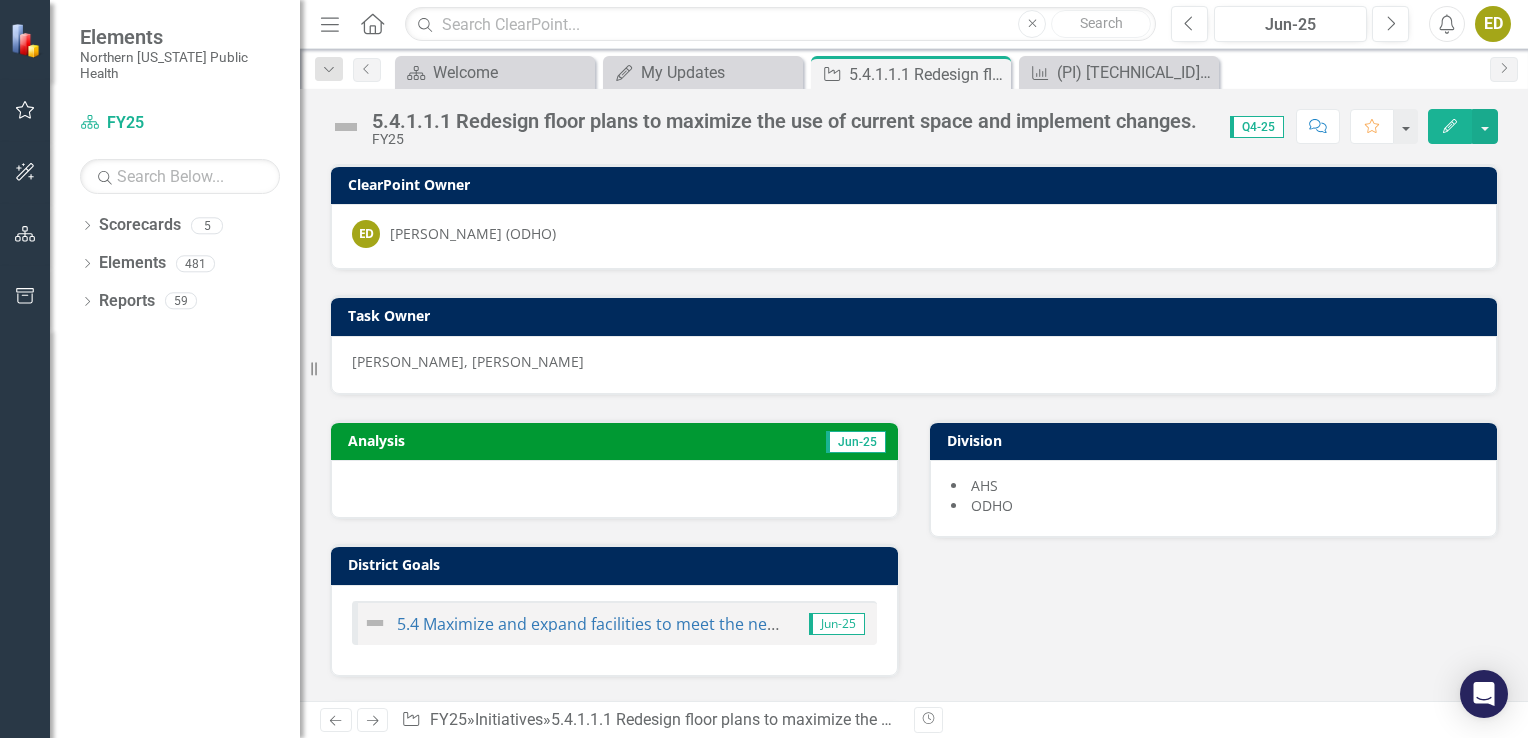 click on "Edit" 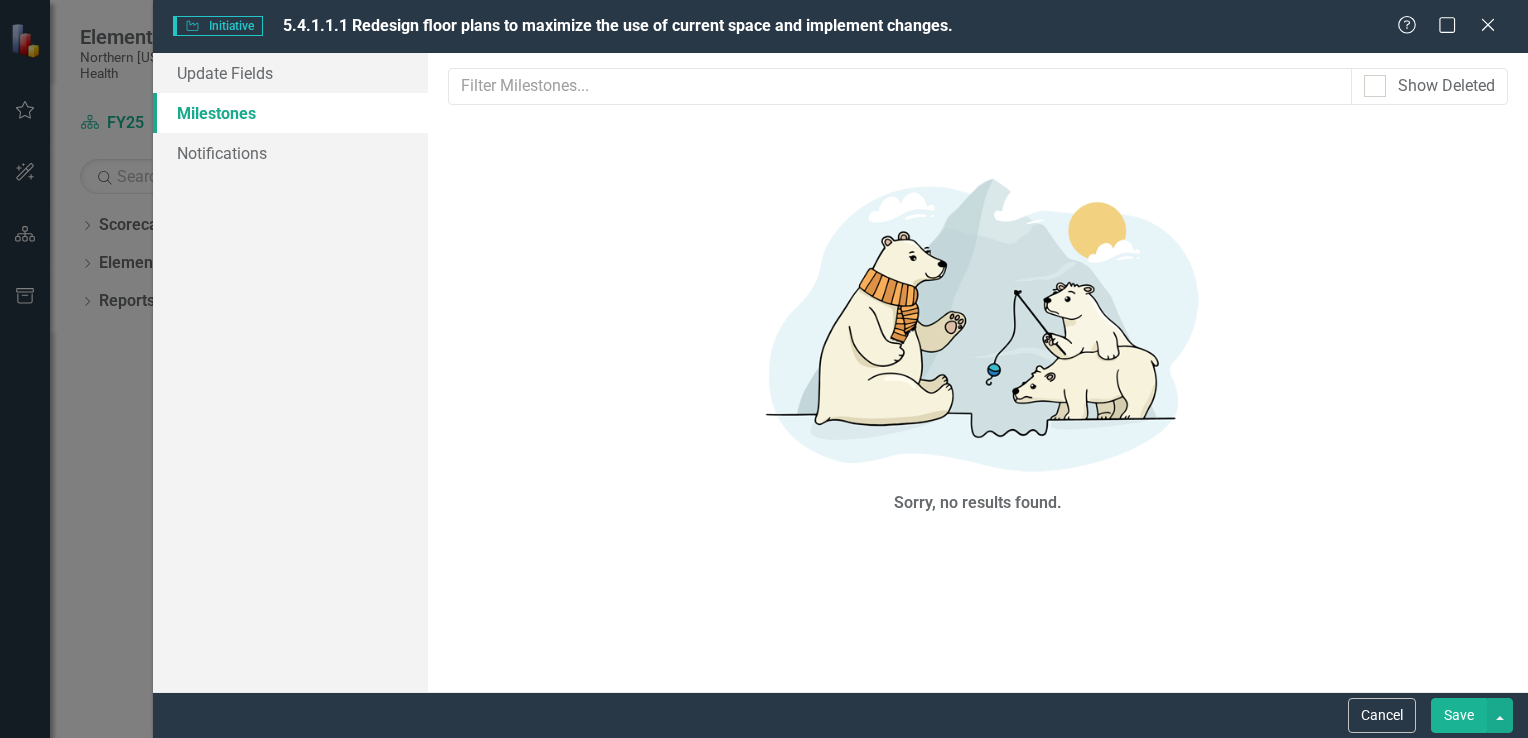 scroll, scrollTop: 0, scrollLeft: 0, axis: both 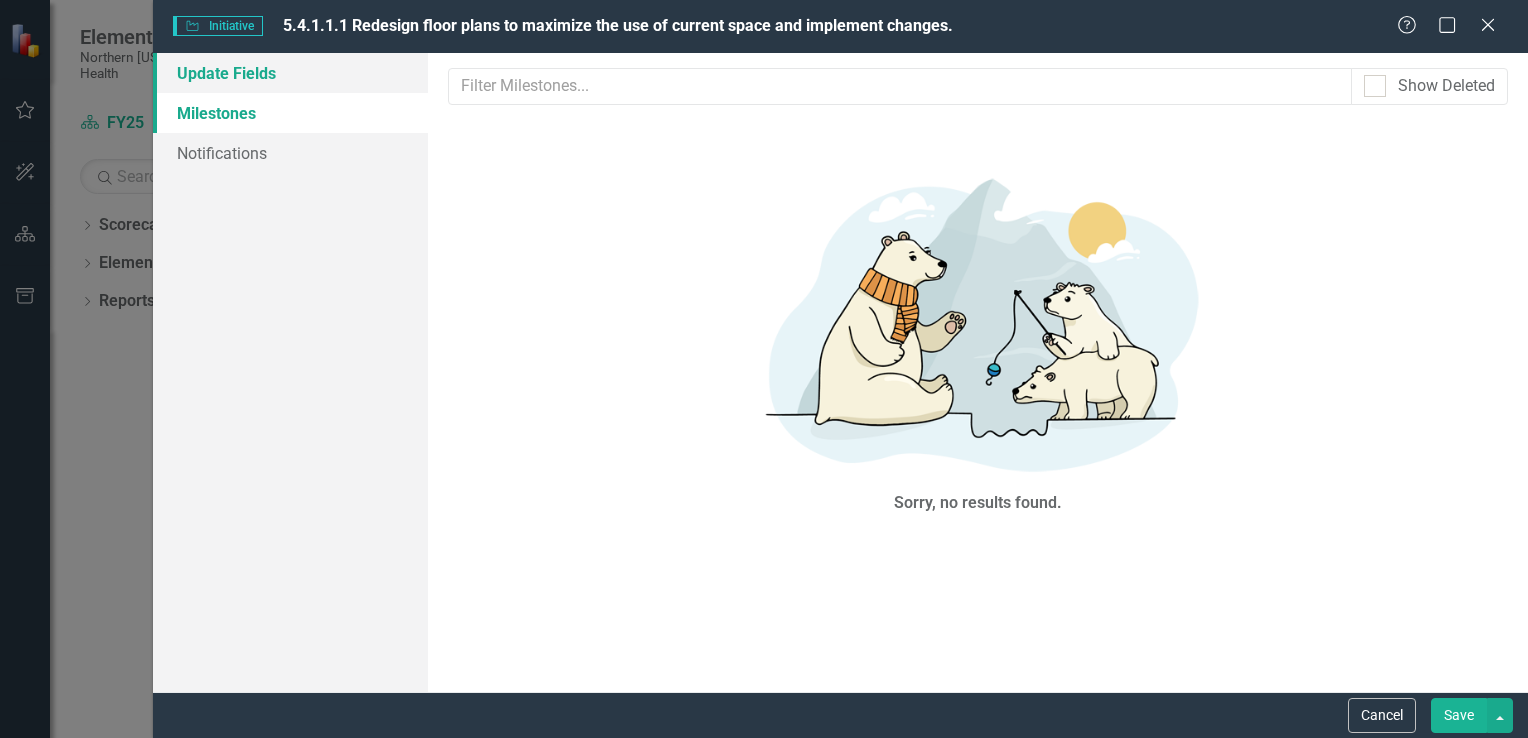 click on "Update Fields" at bounding box center [290, 73] 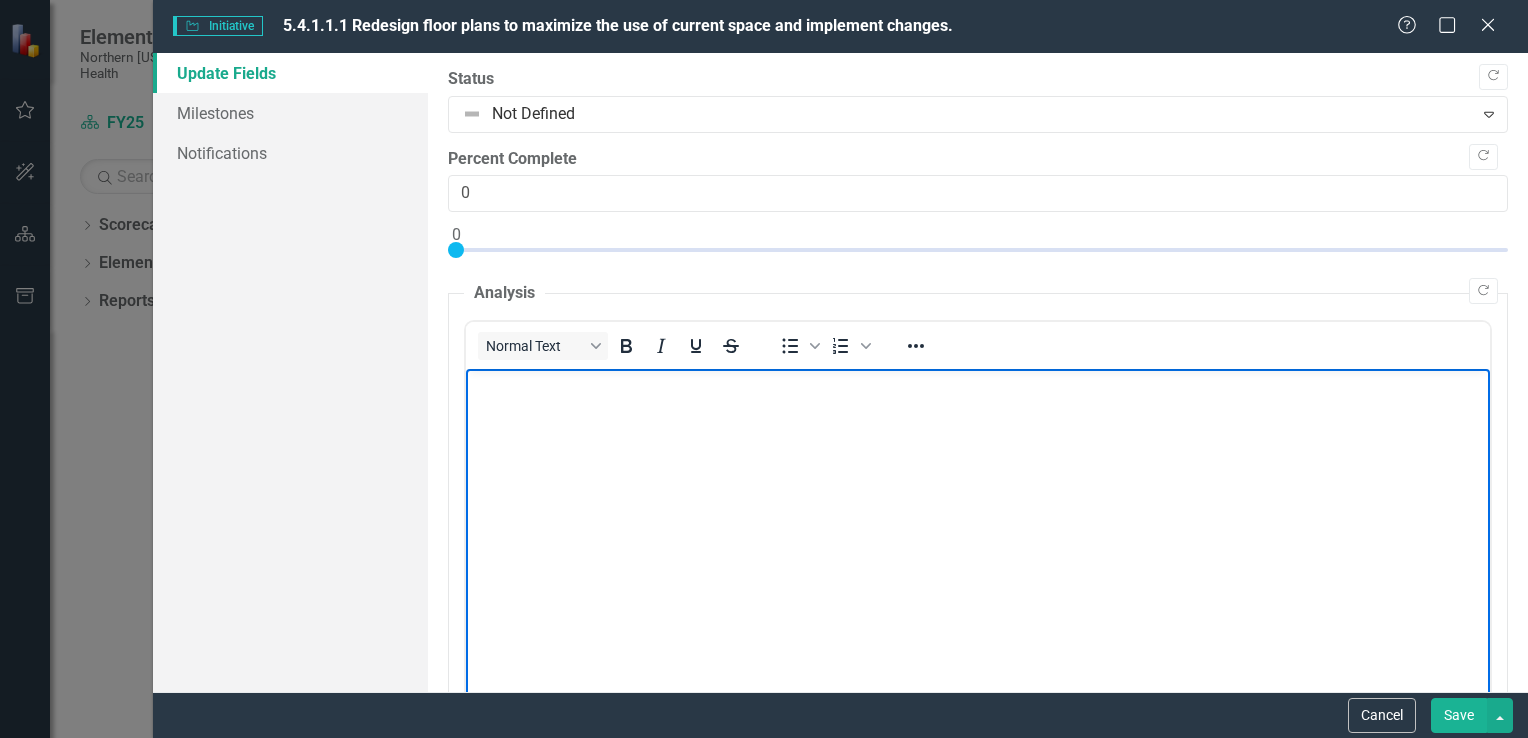 click at bounding box center (977, 519) 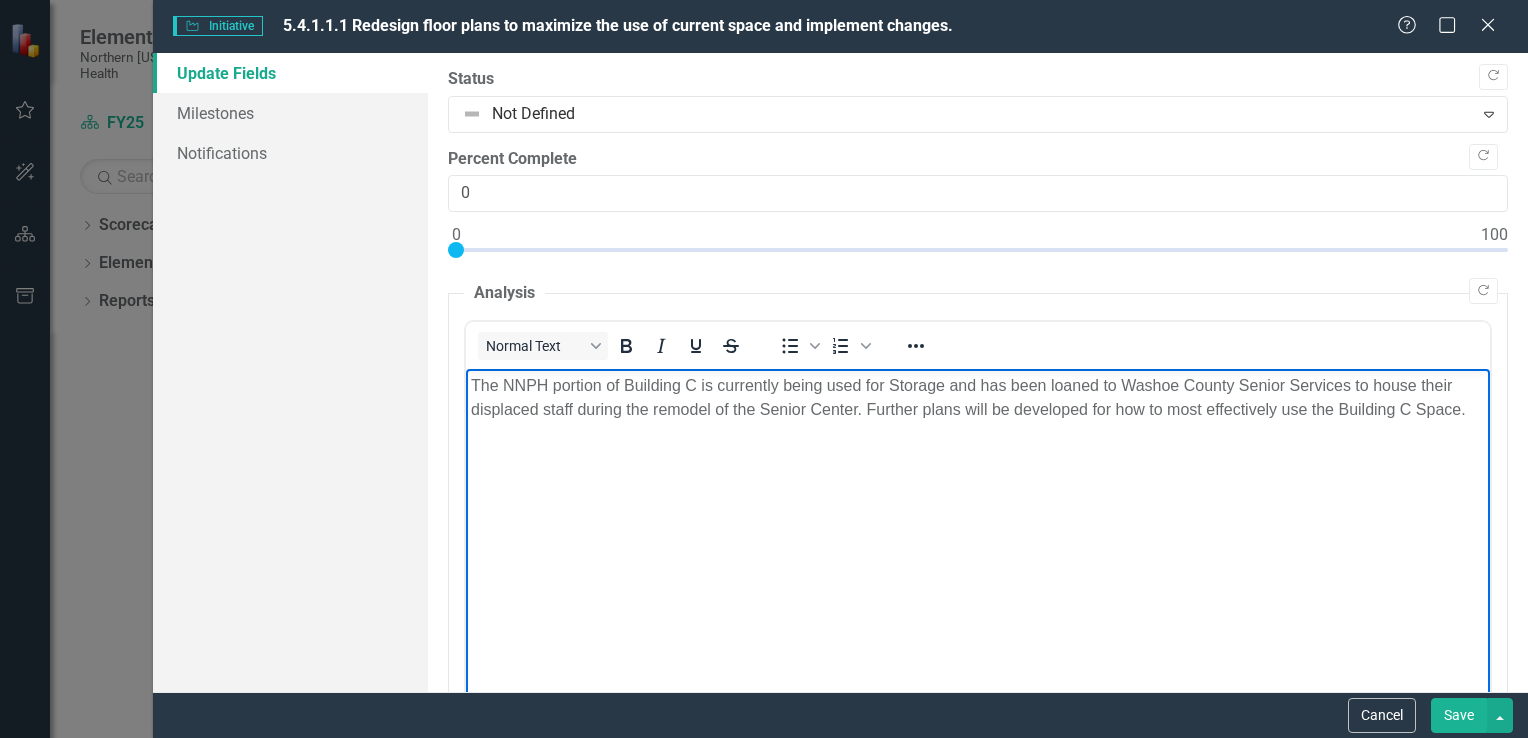 click on "The NNPH portion of Building C is currently being used for Storage and has been loaned to Washoe County Senior Services to house their displaced staff during the remodel of the Senior Center. Further plans will be developed for how to most effectively use the Building C Space." at bounding box center (977, 398) 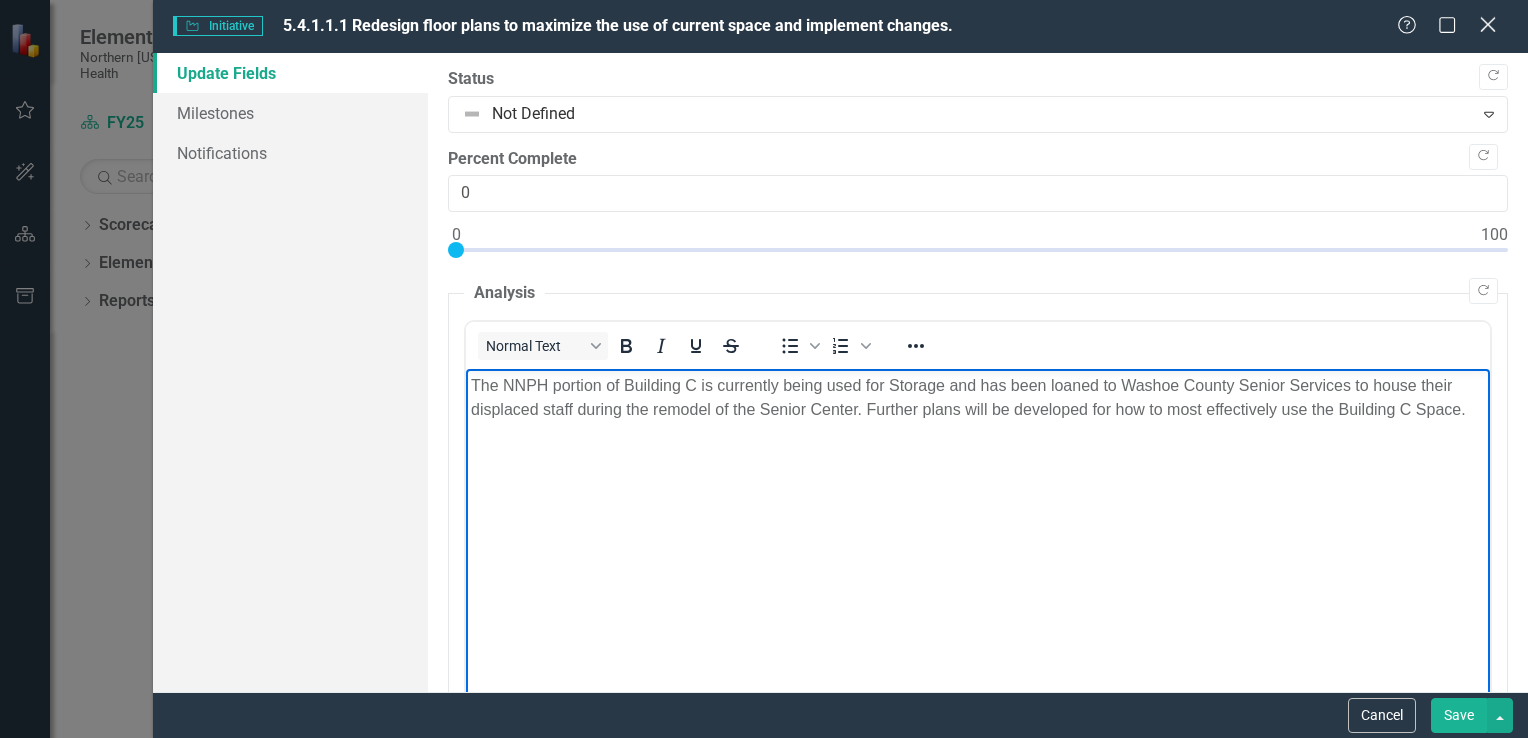 click on "Close" 